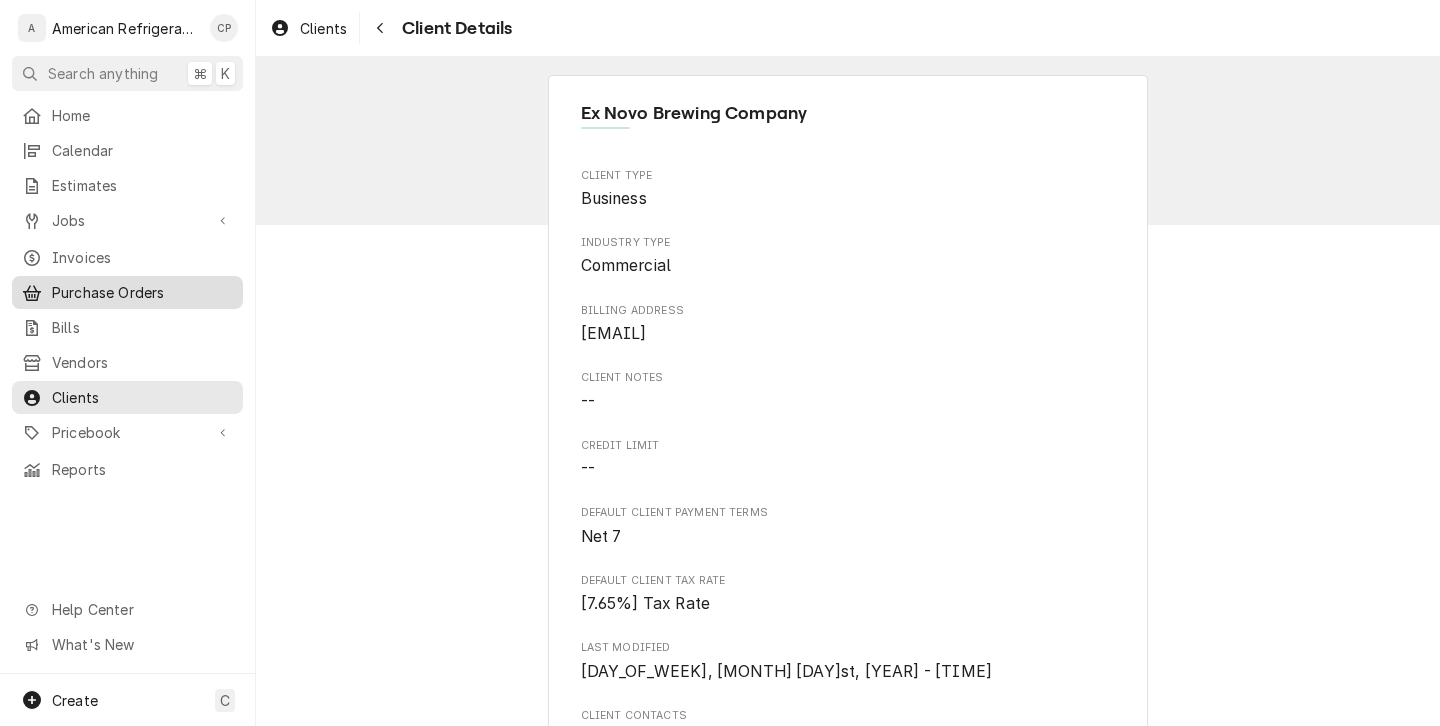 scroll, scrollTop: 0, scrollLeft: 0, axis: both 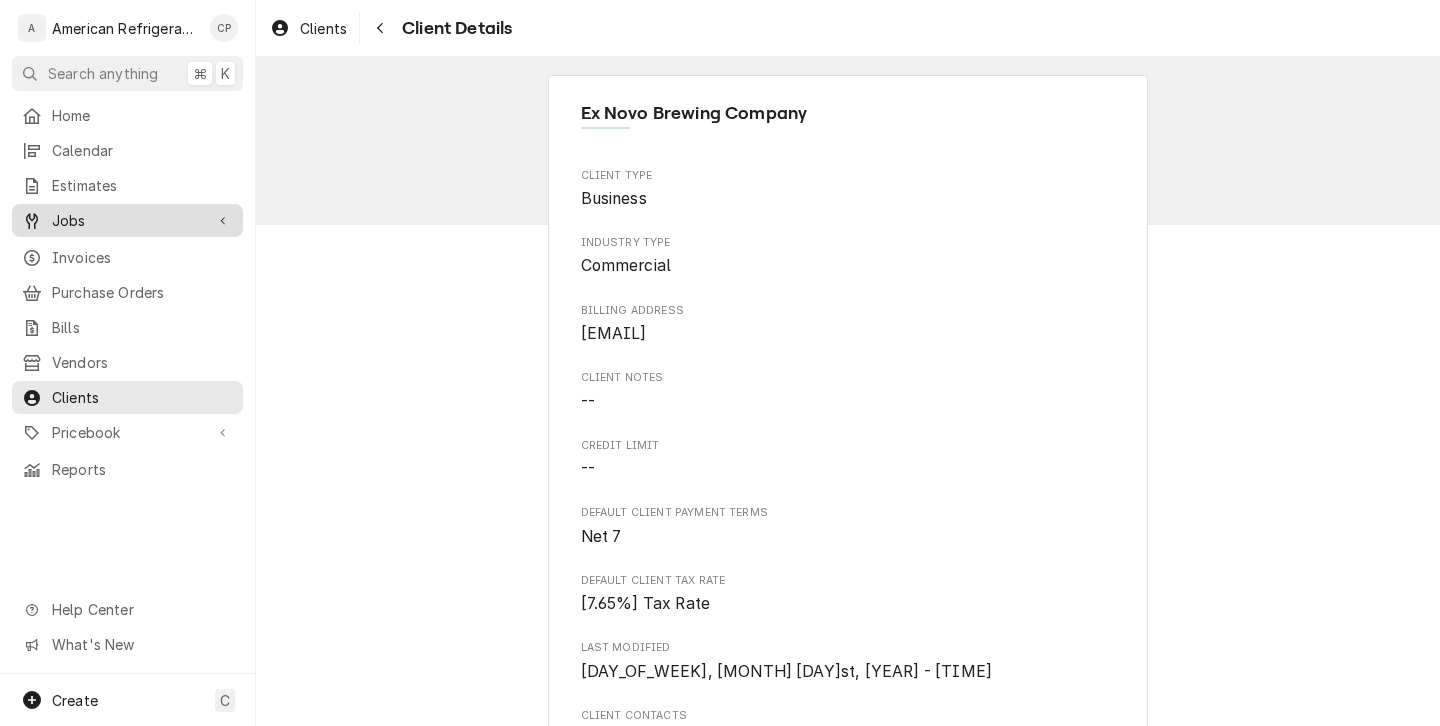 click on "Jobs" at bounding box center [127, 220] 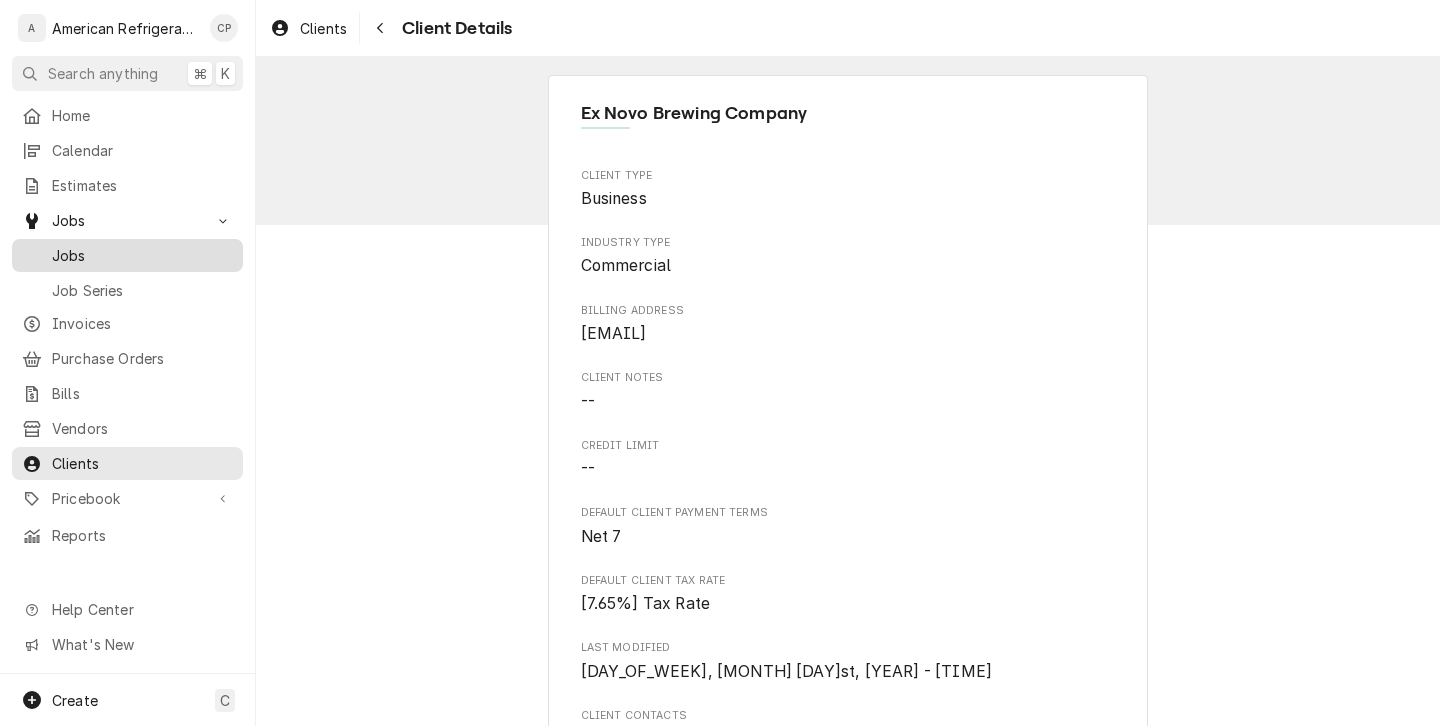 click on "Jobs" at bounding box center (142, 255) 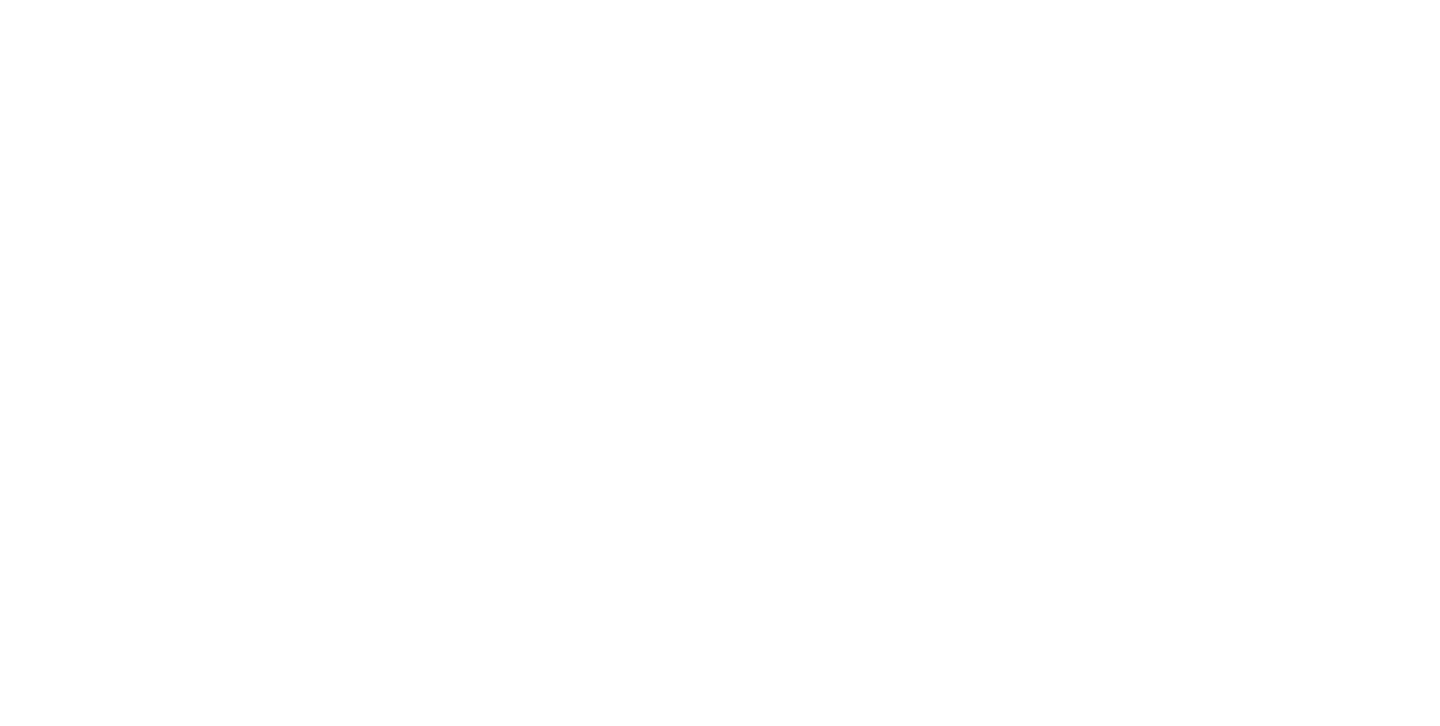 scroll, scrollTop: 0, scrollLeft: 0, axis: both 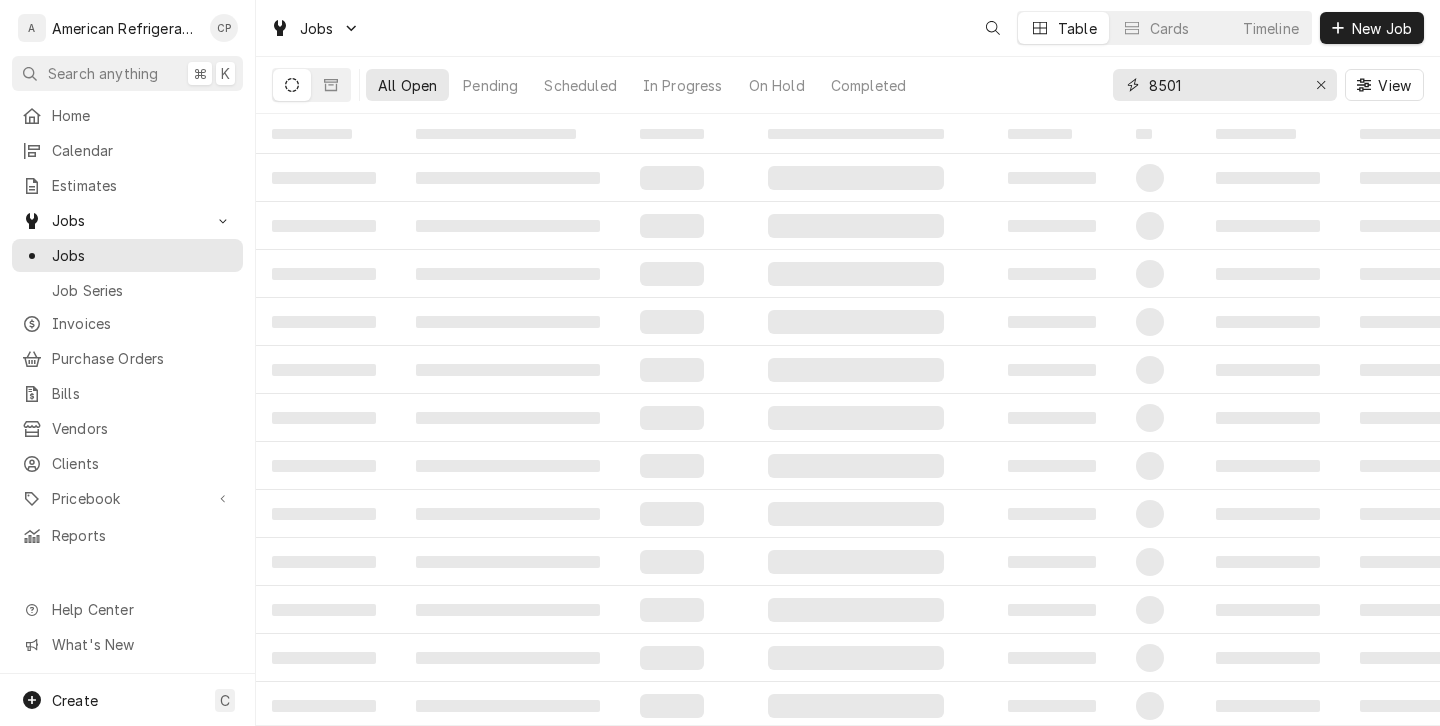 click on "8501" at bounding box center (1224, 85) 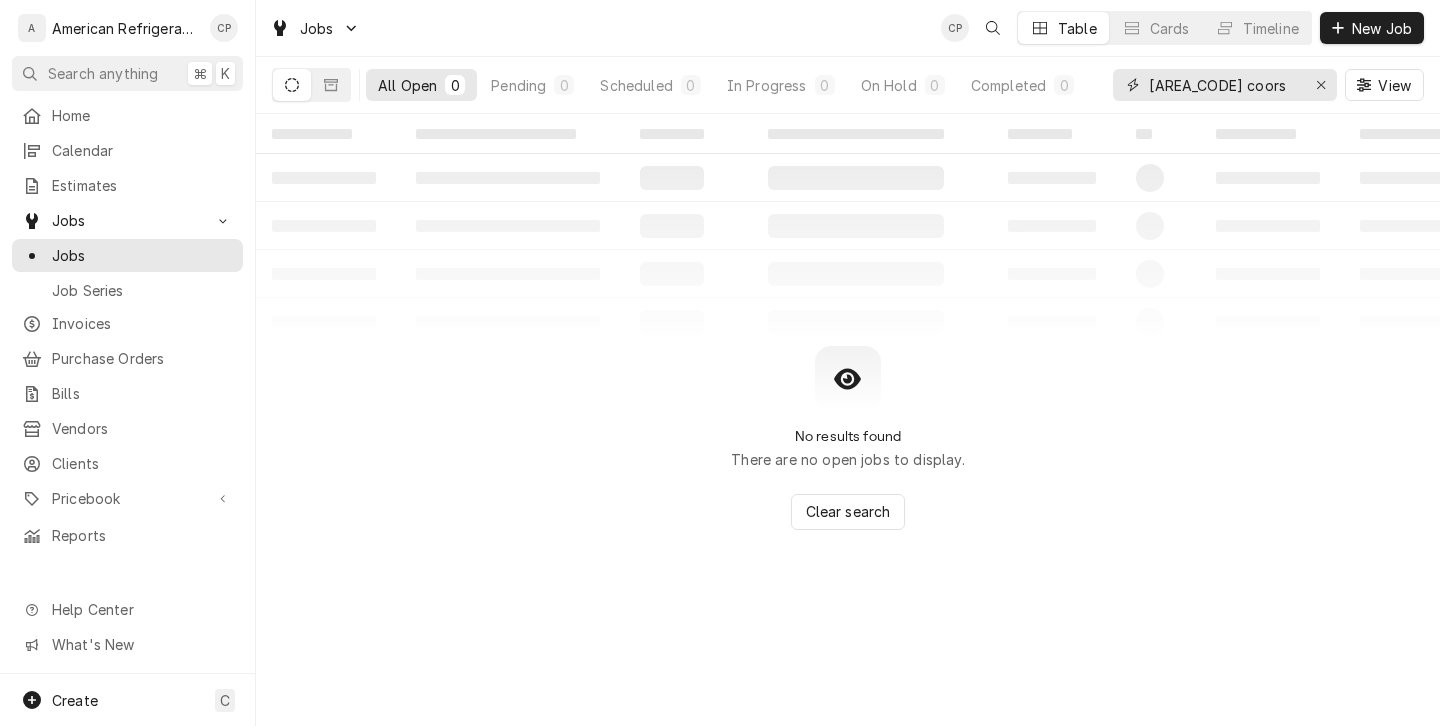 type on "303 coors" 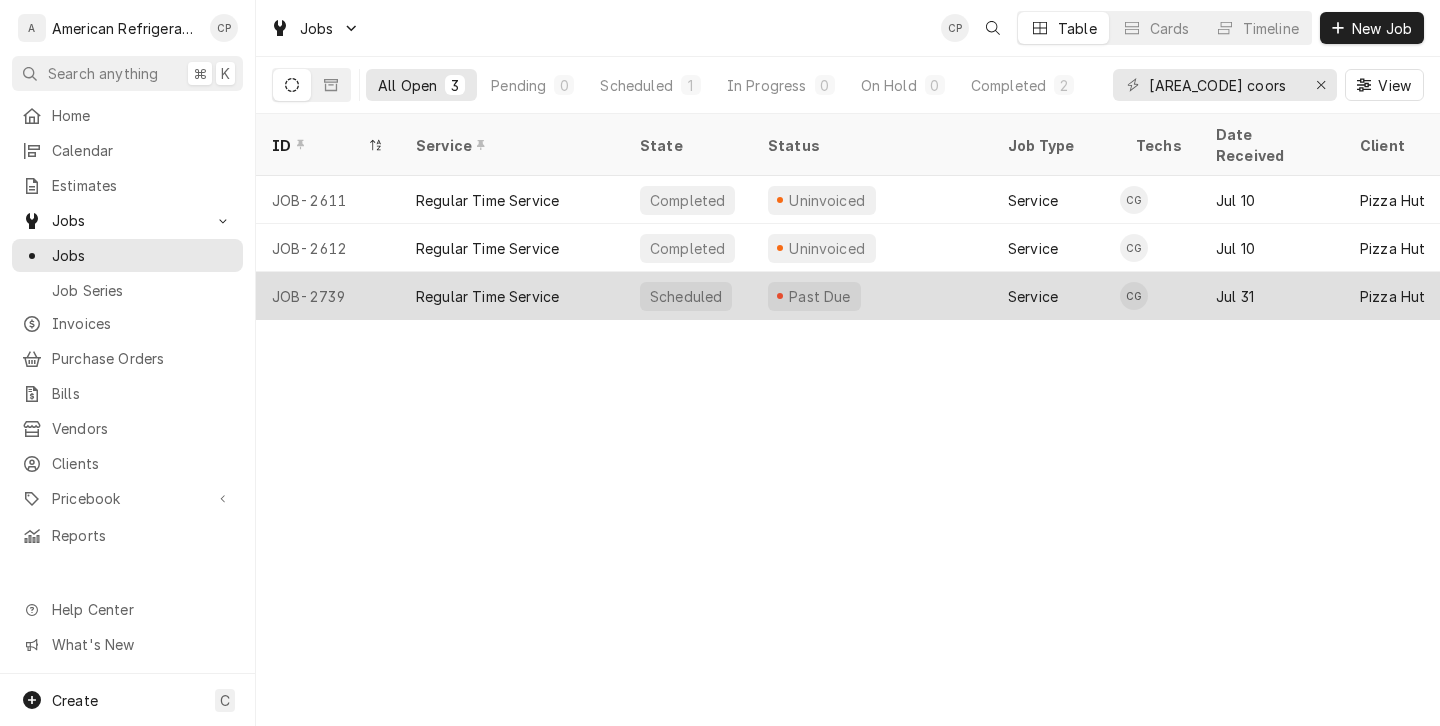 click on "Scheduled" at bounding box center (688, 296) 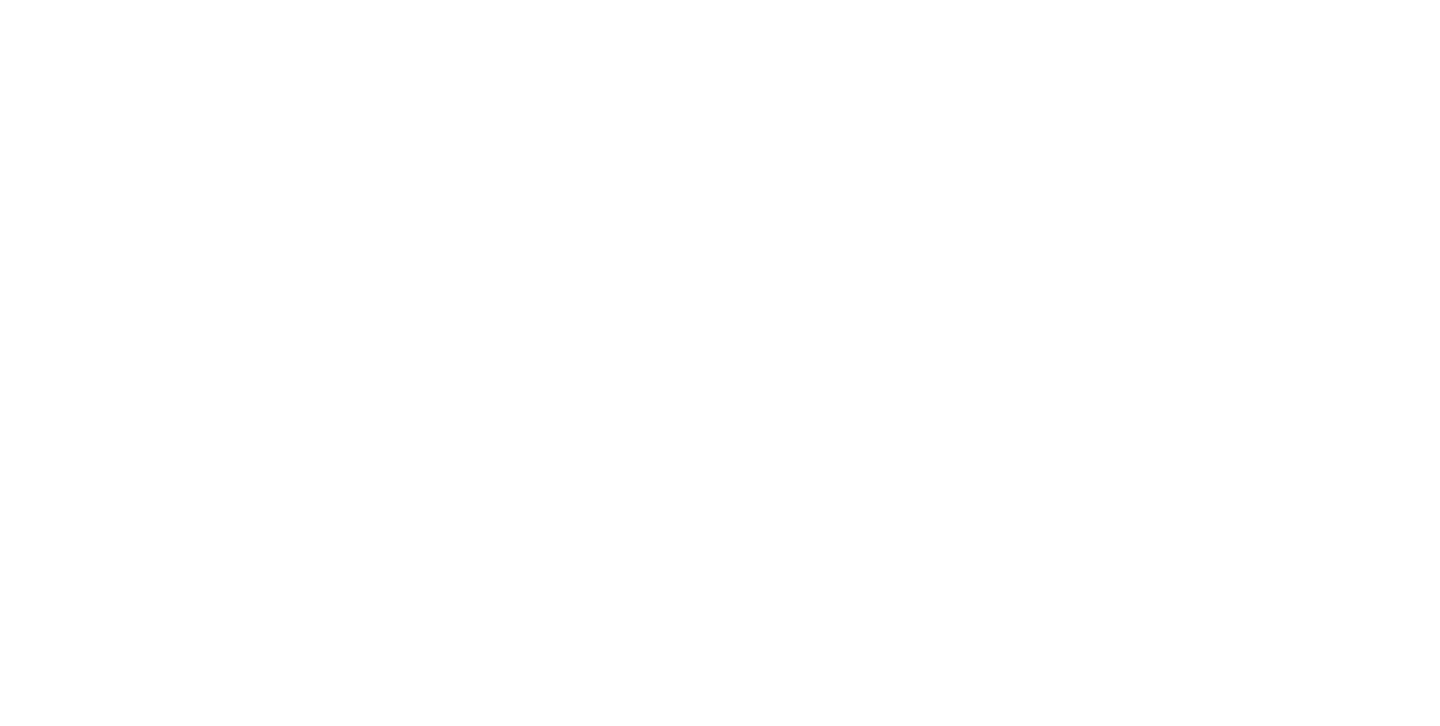 scroll, scrollTop: 0, scrollLeft: 0, axis: both 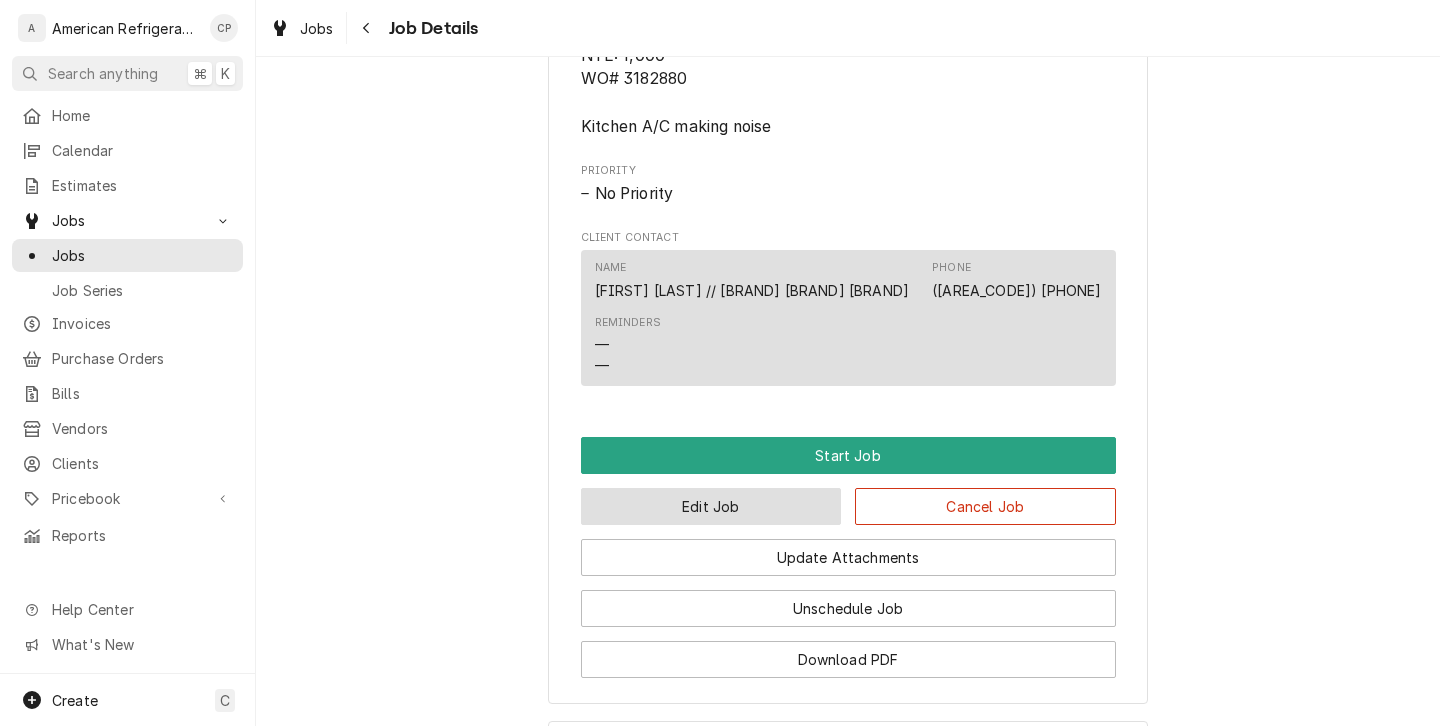 click on "Edit Job" at bounding box center (711, 506) 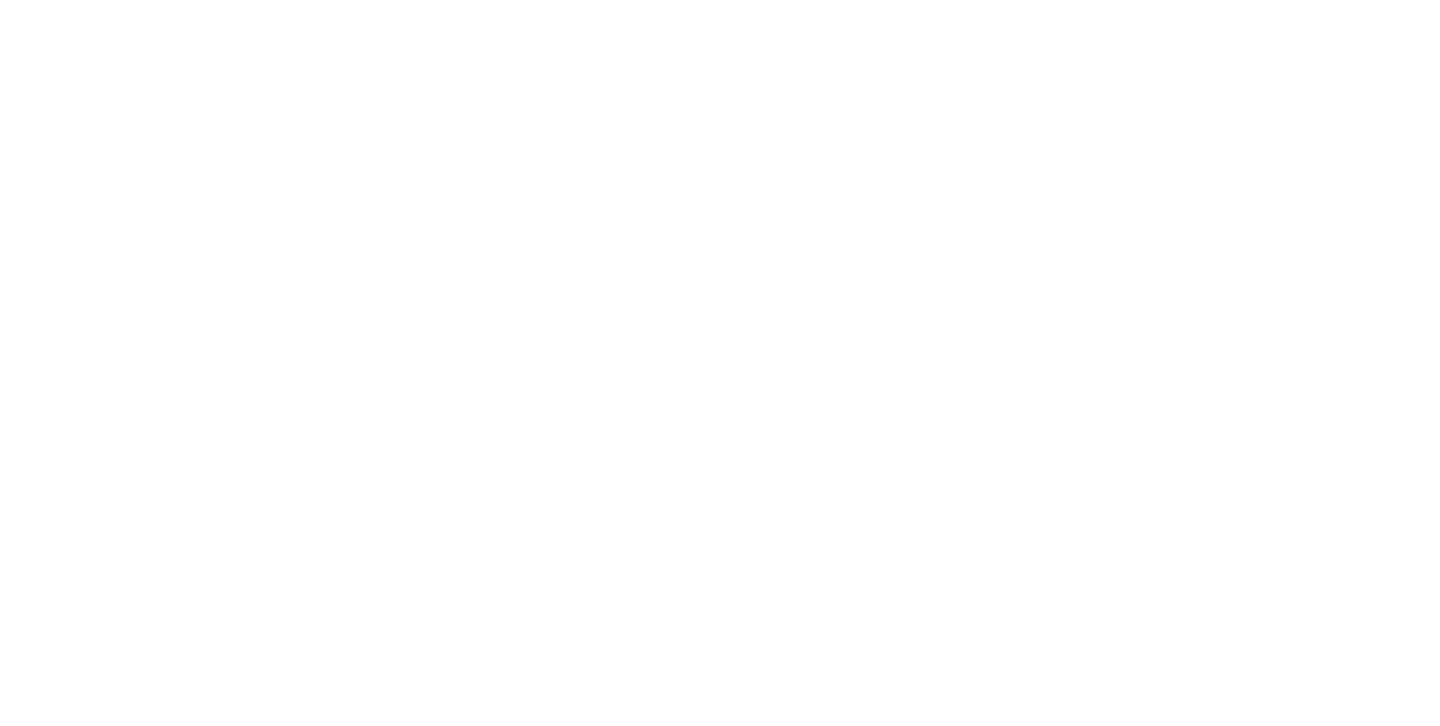 scroll, scrollTop: 0, scrollLeft: 0, axis: both 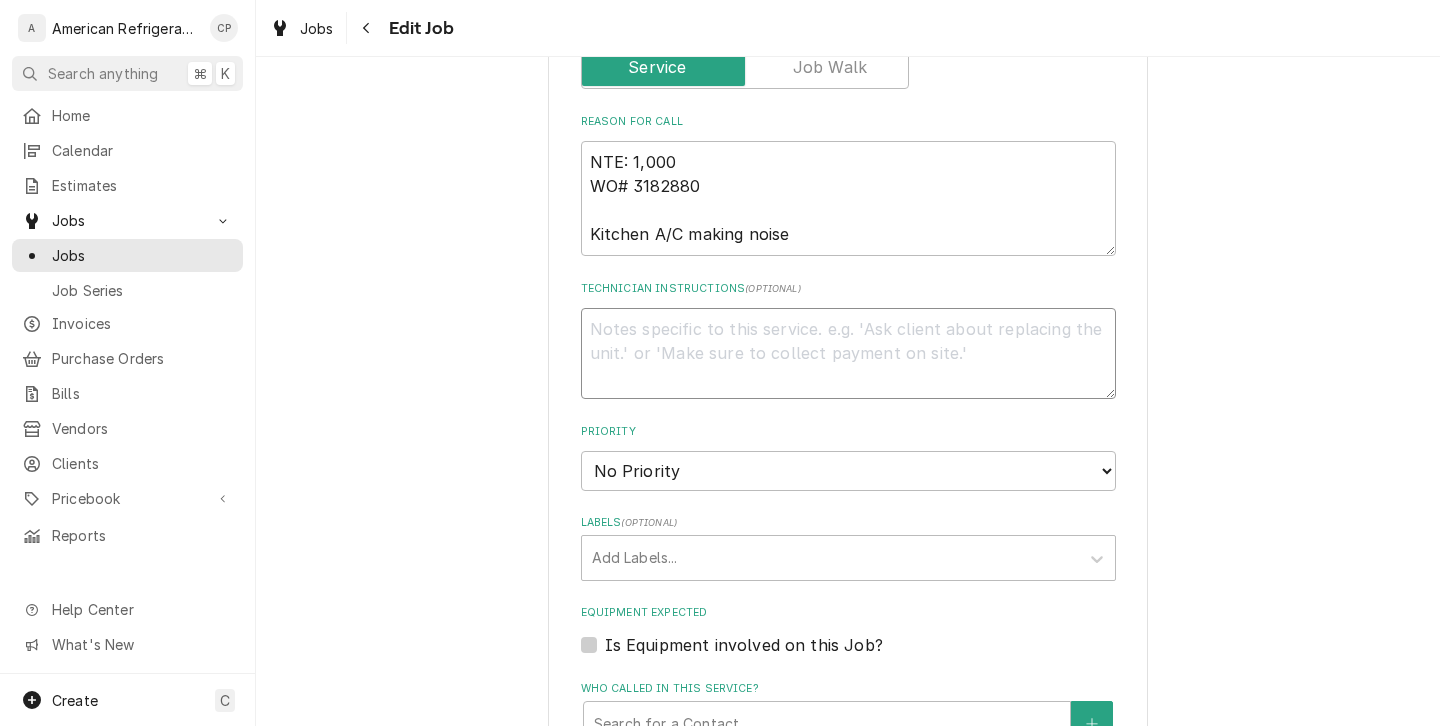 click on "Technician Instructions  ( optional )" at bounding box center [848, 353] 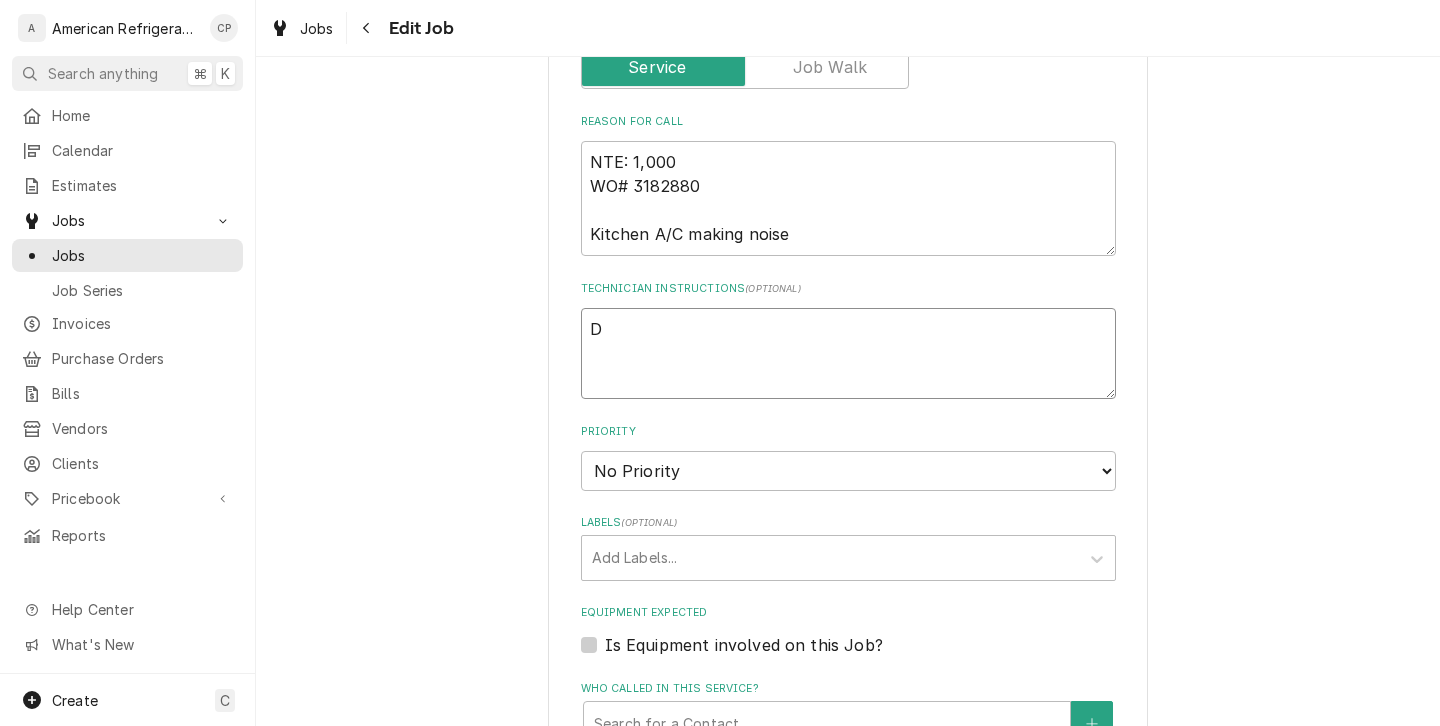 type on "x" 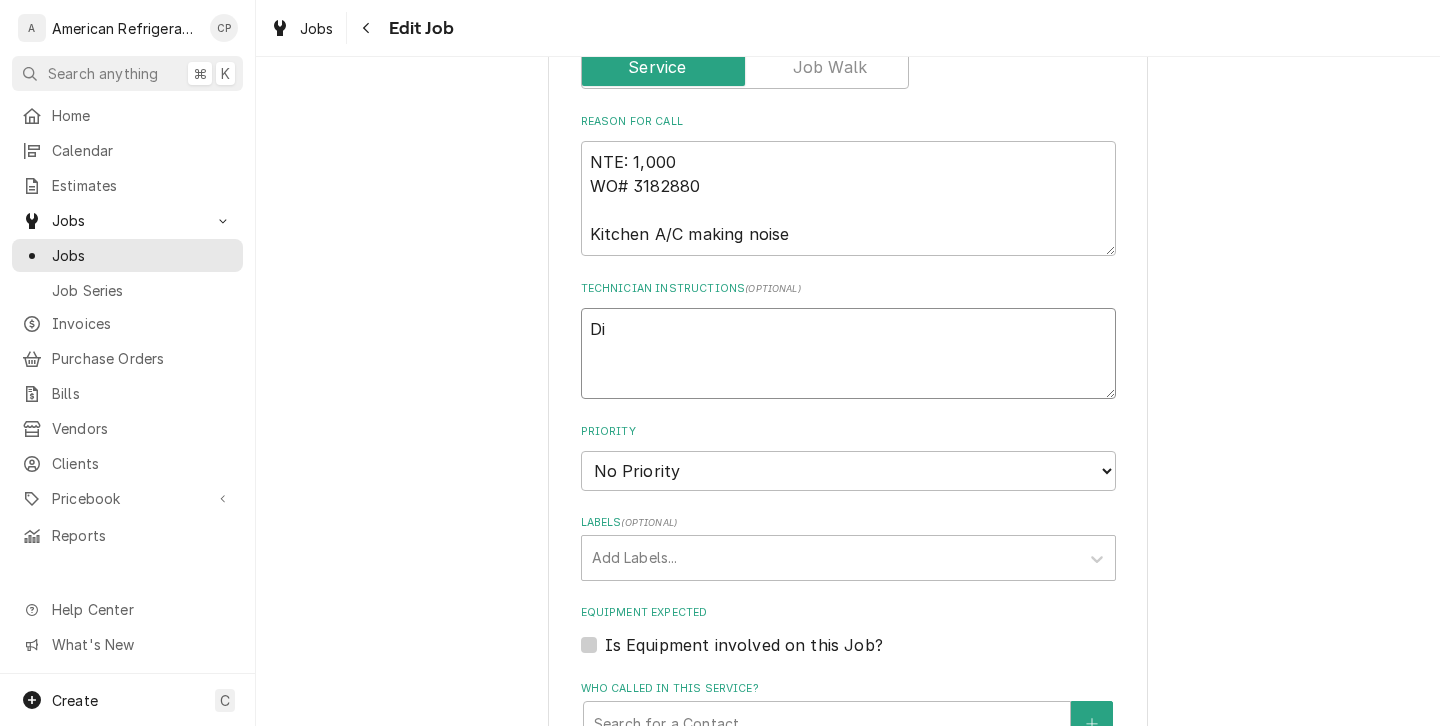 type on "x" 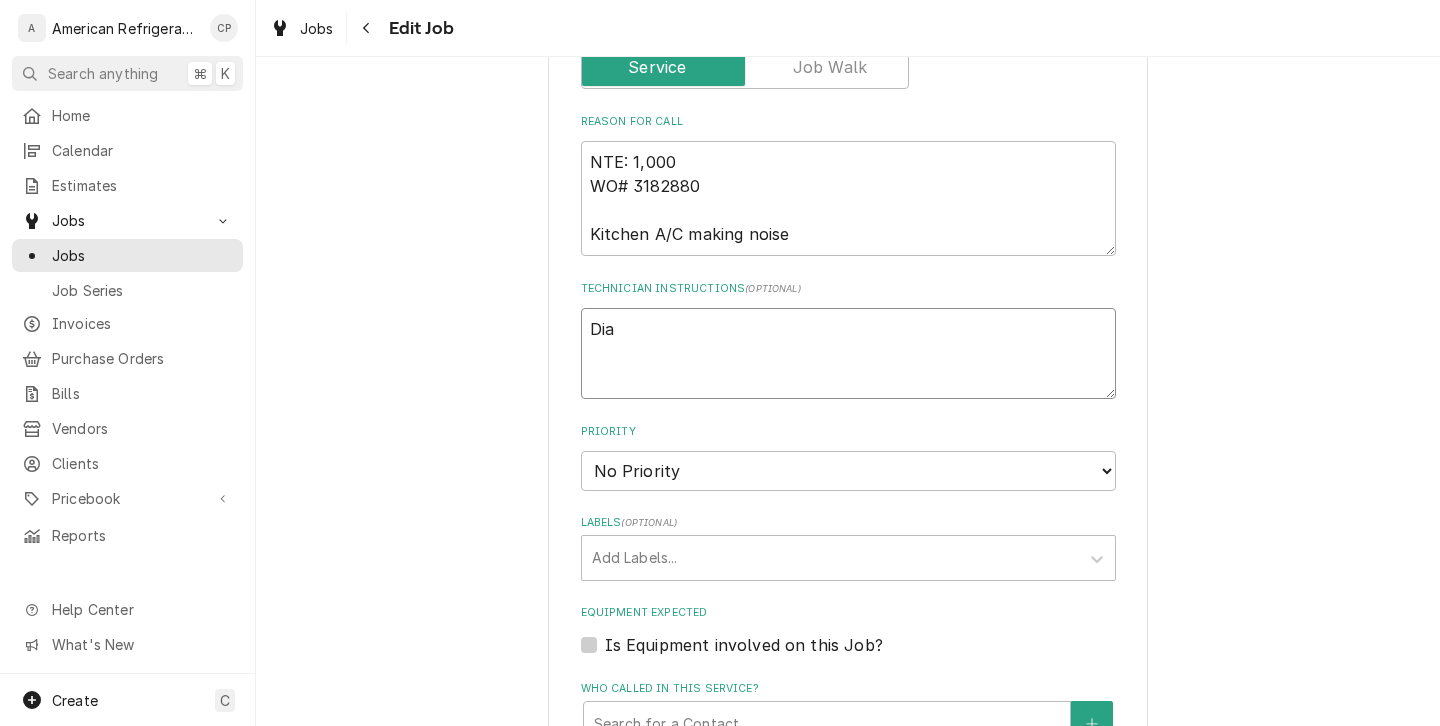 type on "x" 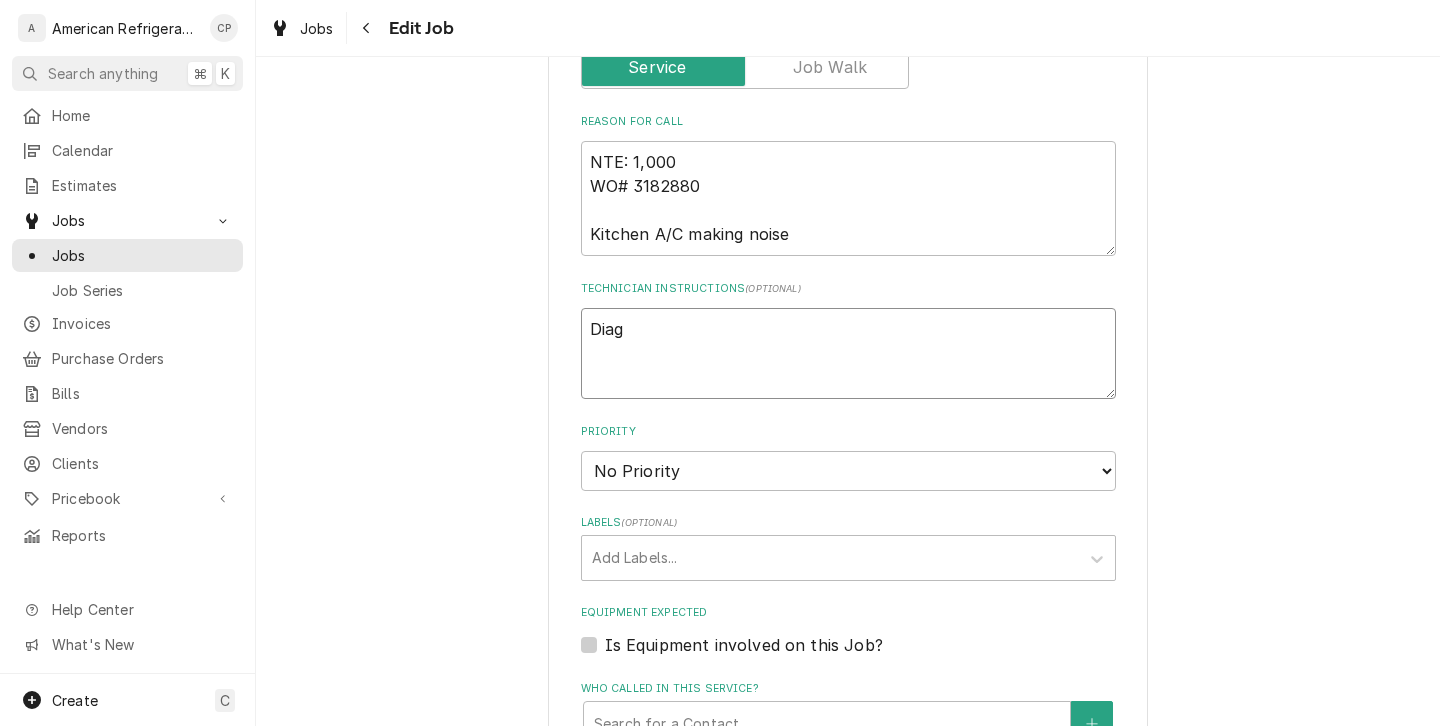 type on "x" 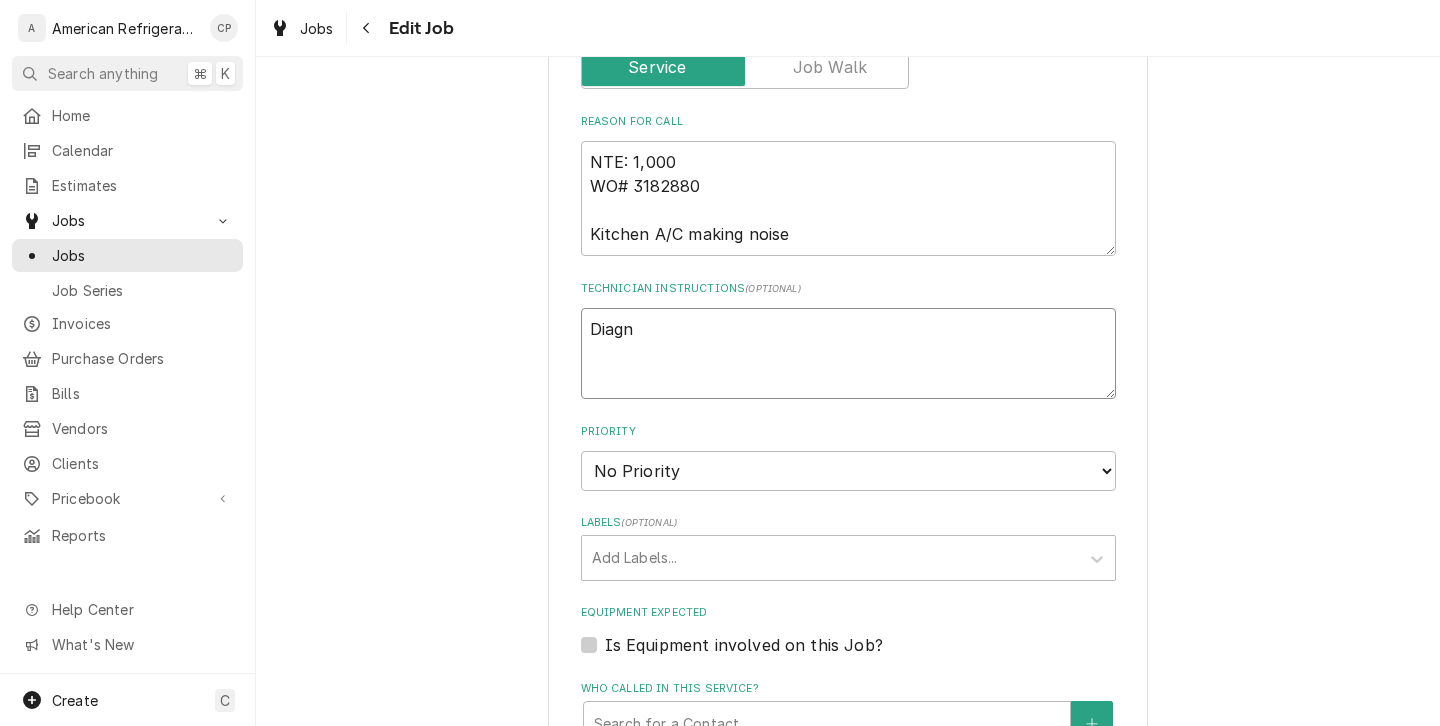 type on "x" 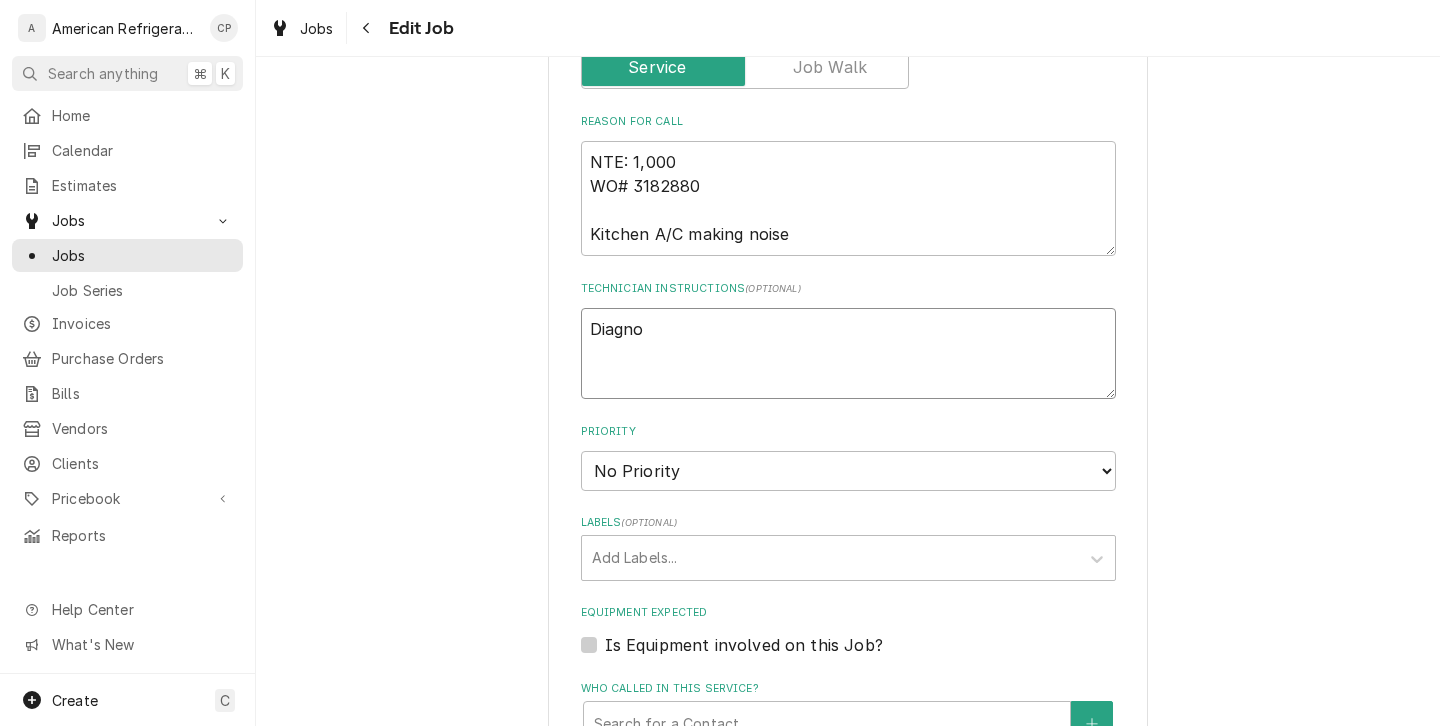 type on "x" 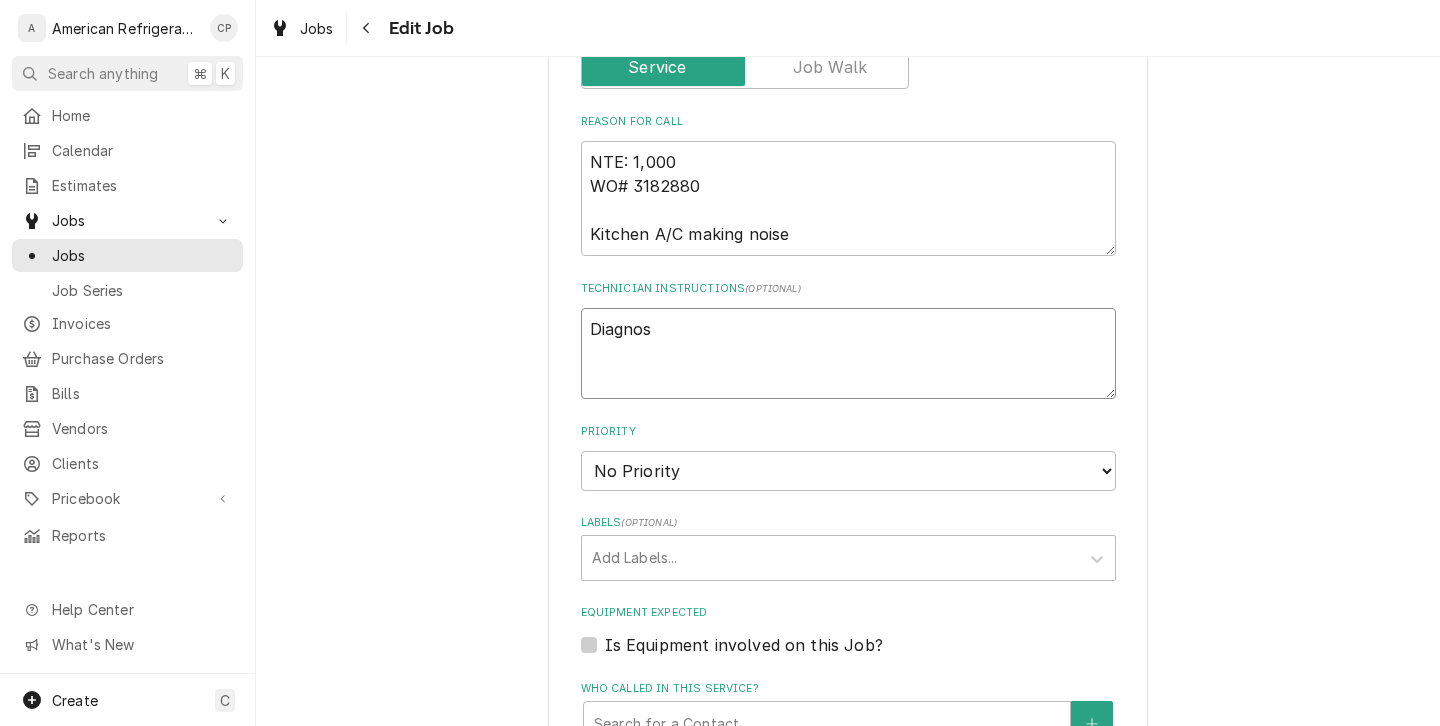 type on "x" 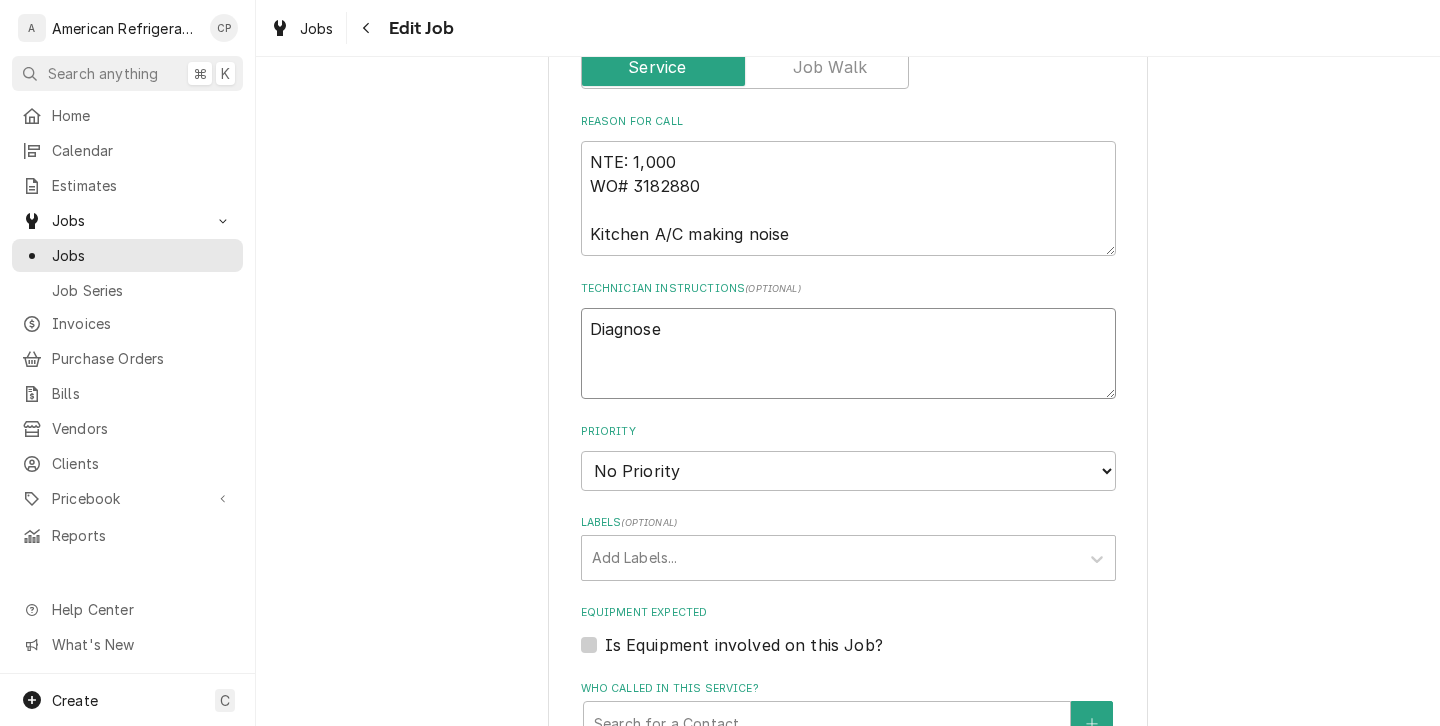 type on "Diagnose" 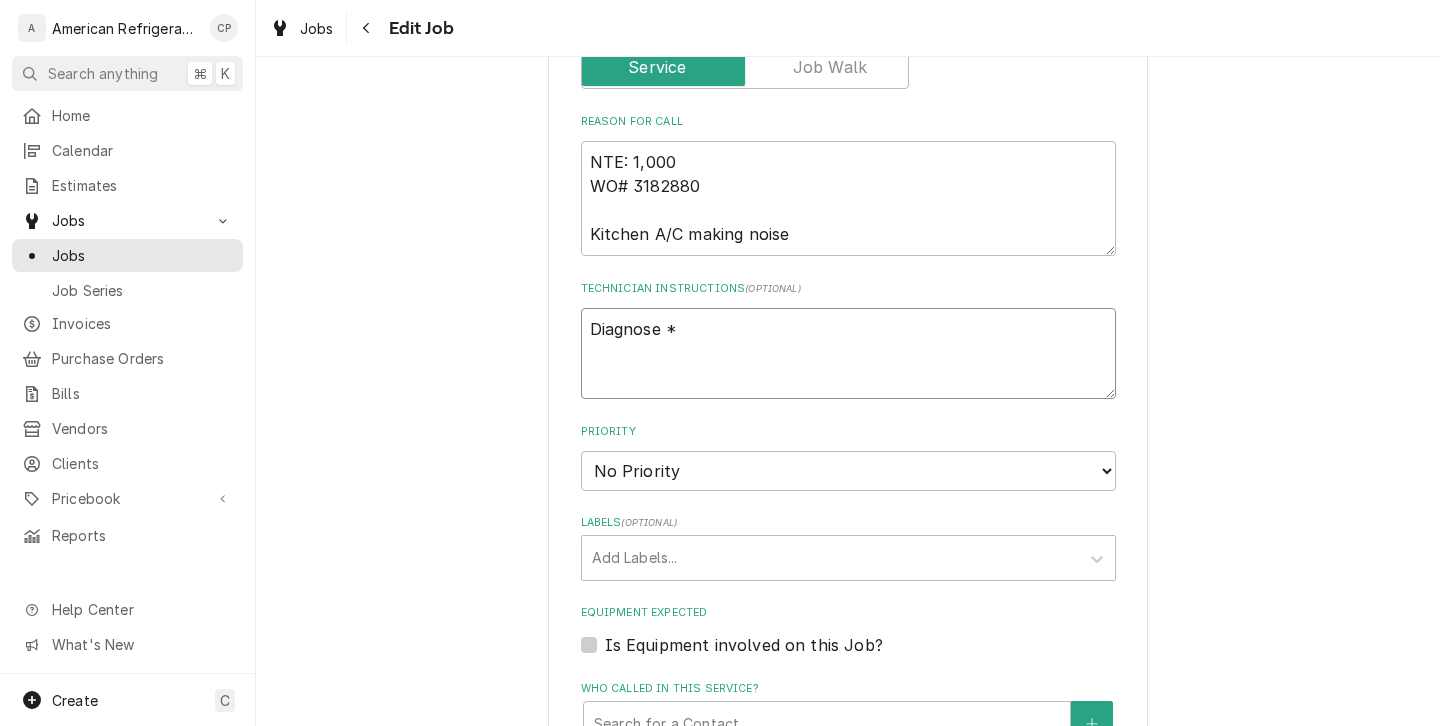 type on "x" 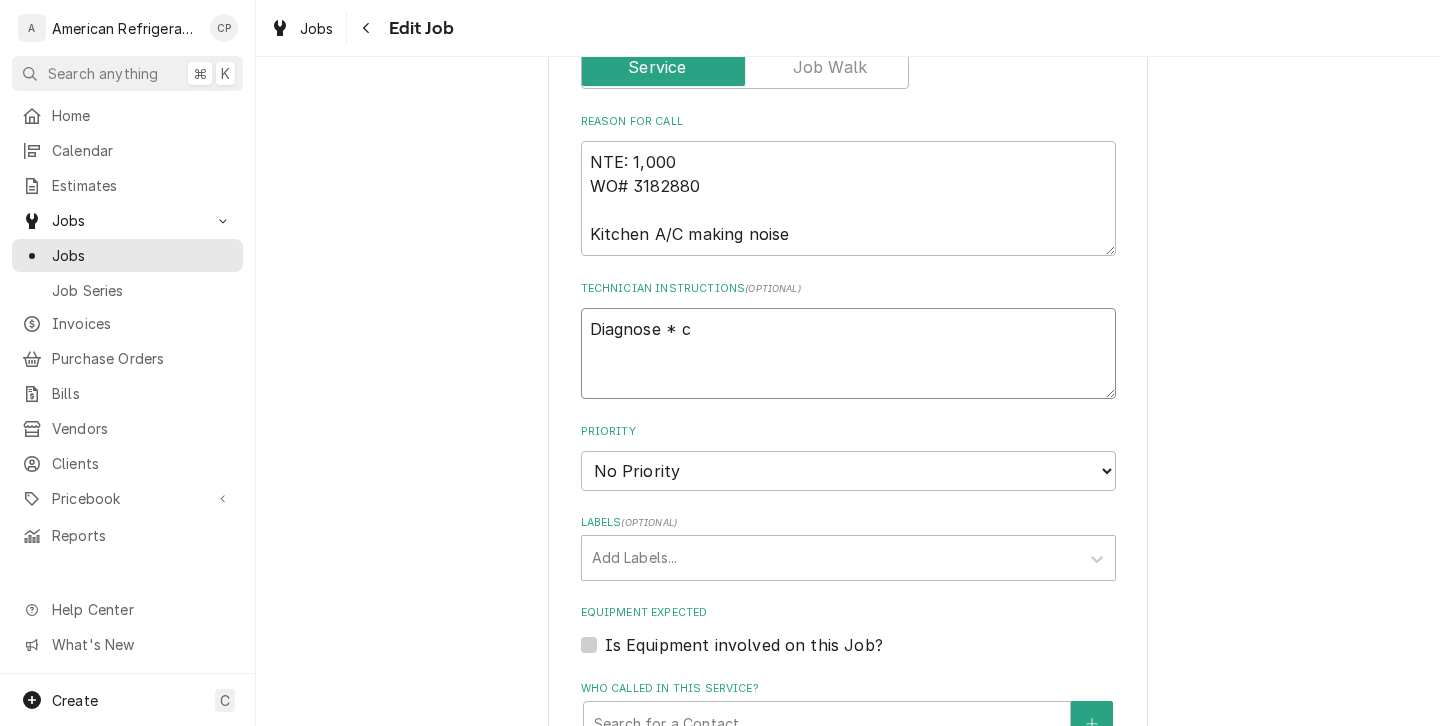 type on "x" 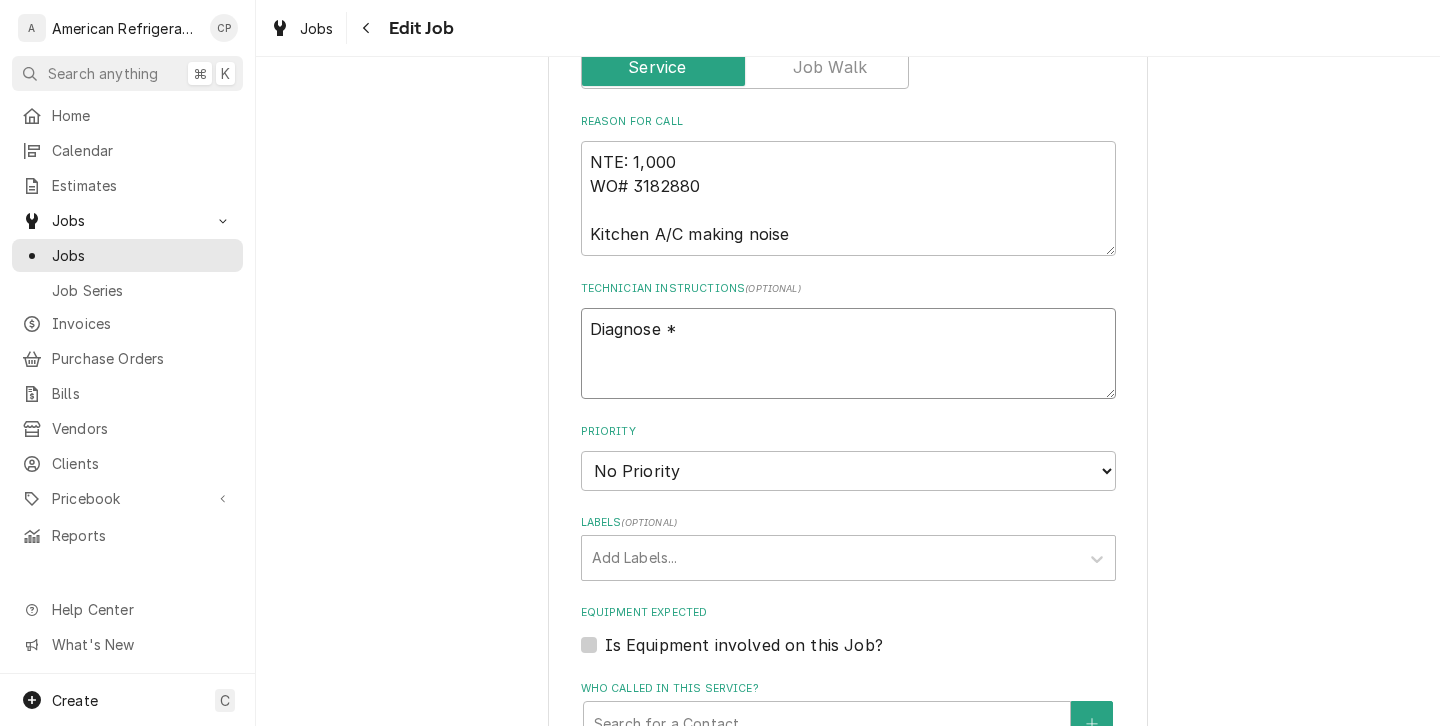 type on "x" 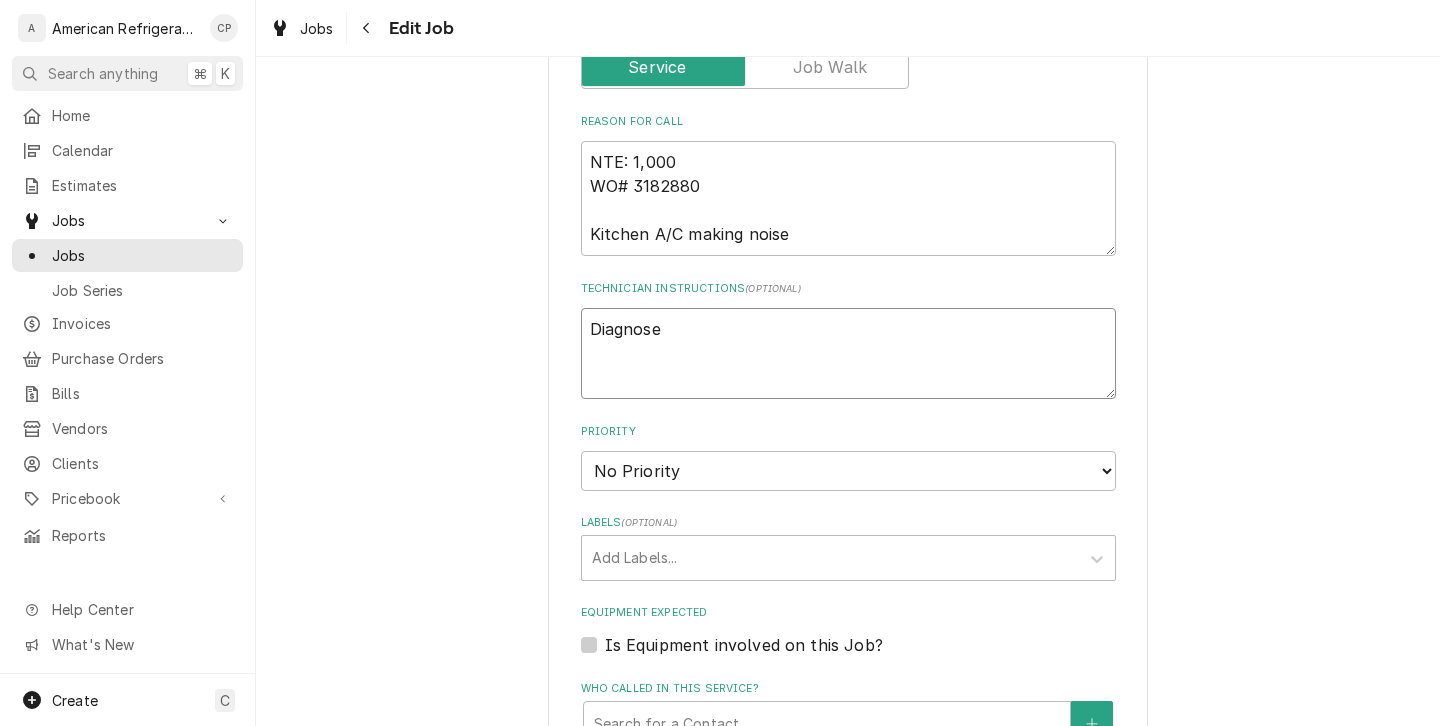 type on "x" 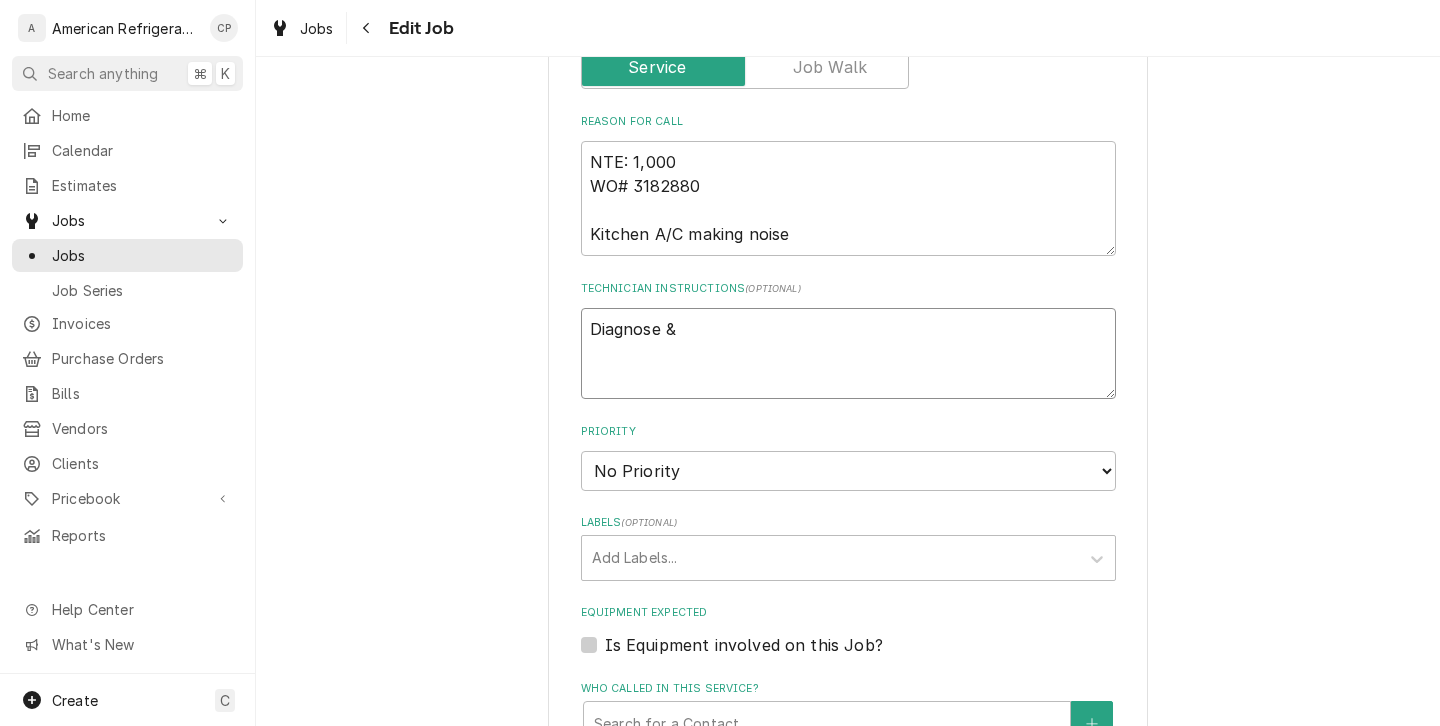 type on "x" 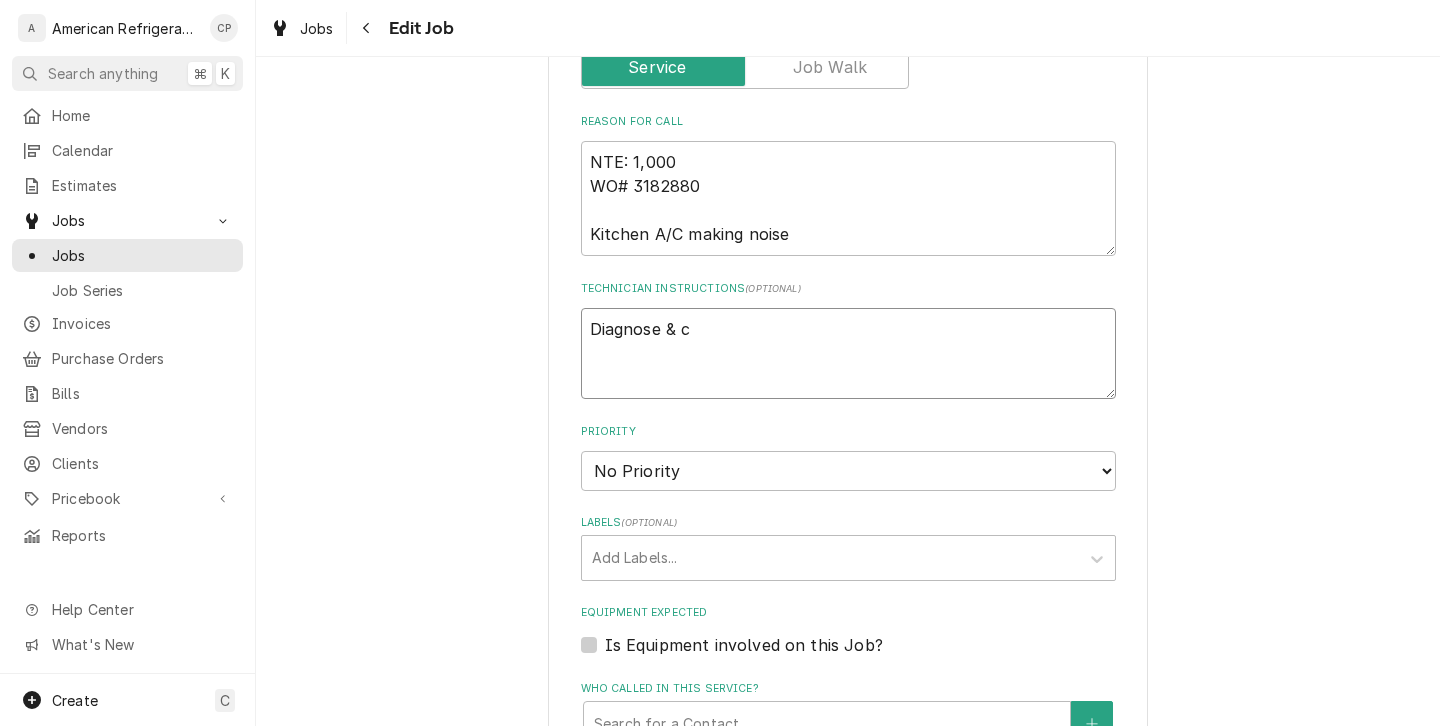 type on "x" 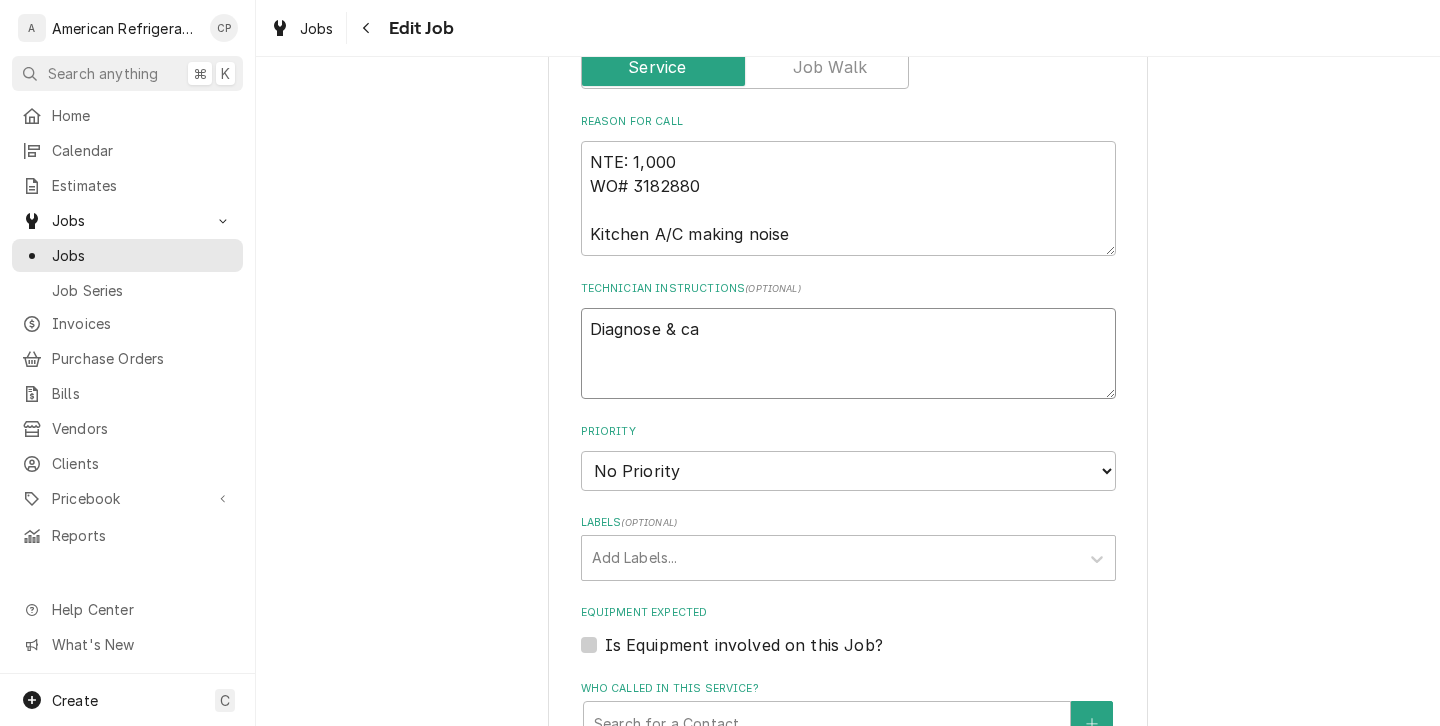 type on "x" 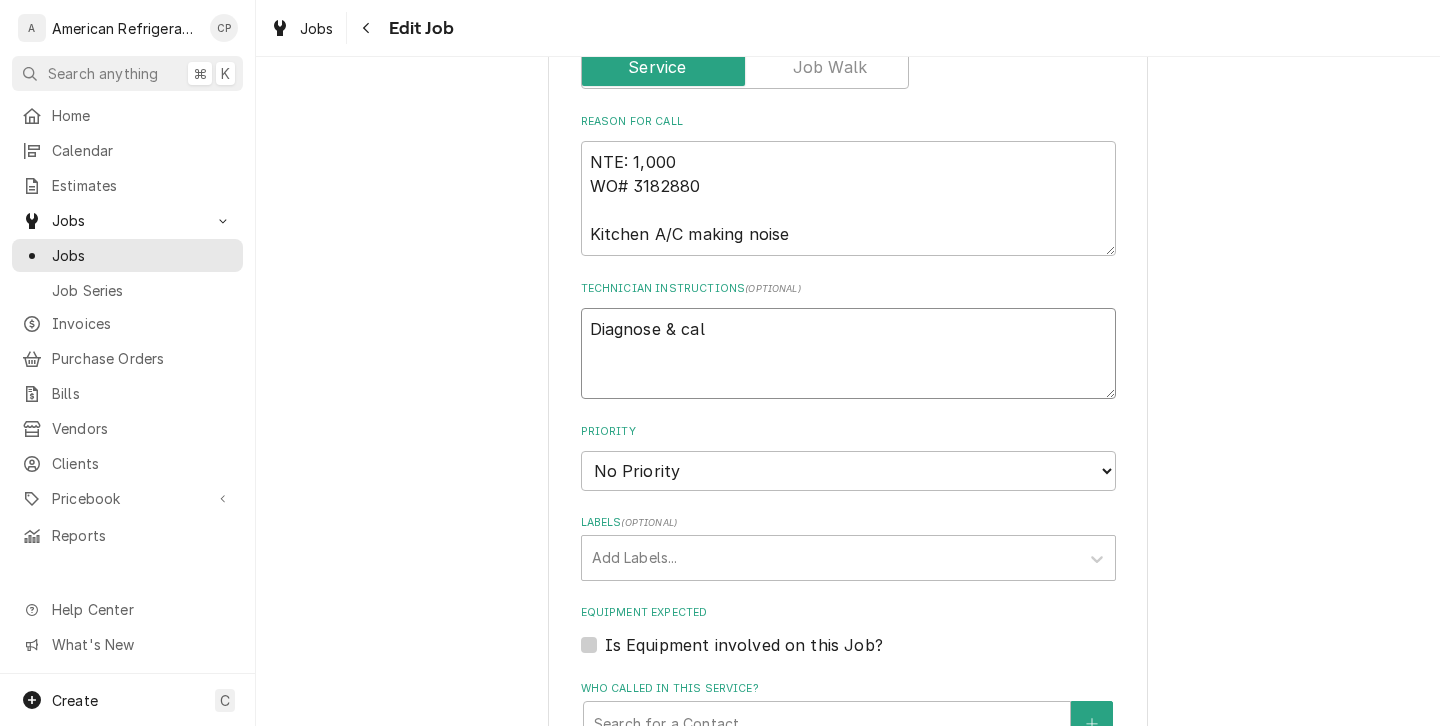 type on "x" 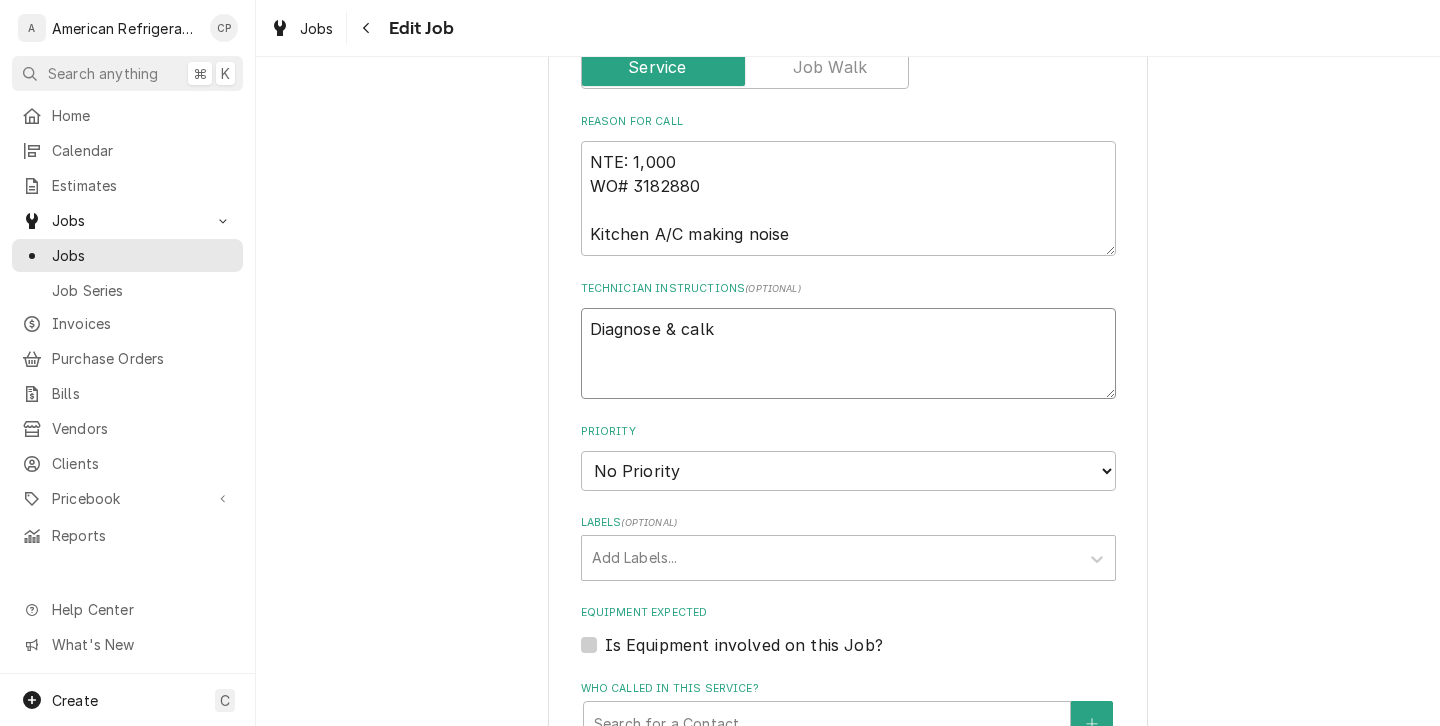 type on "x" 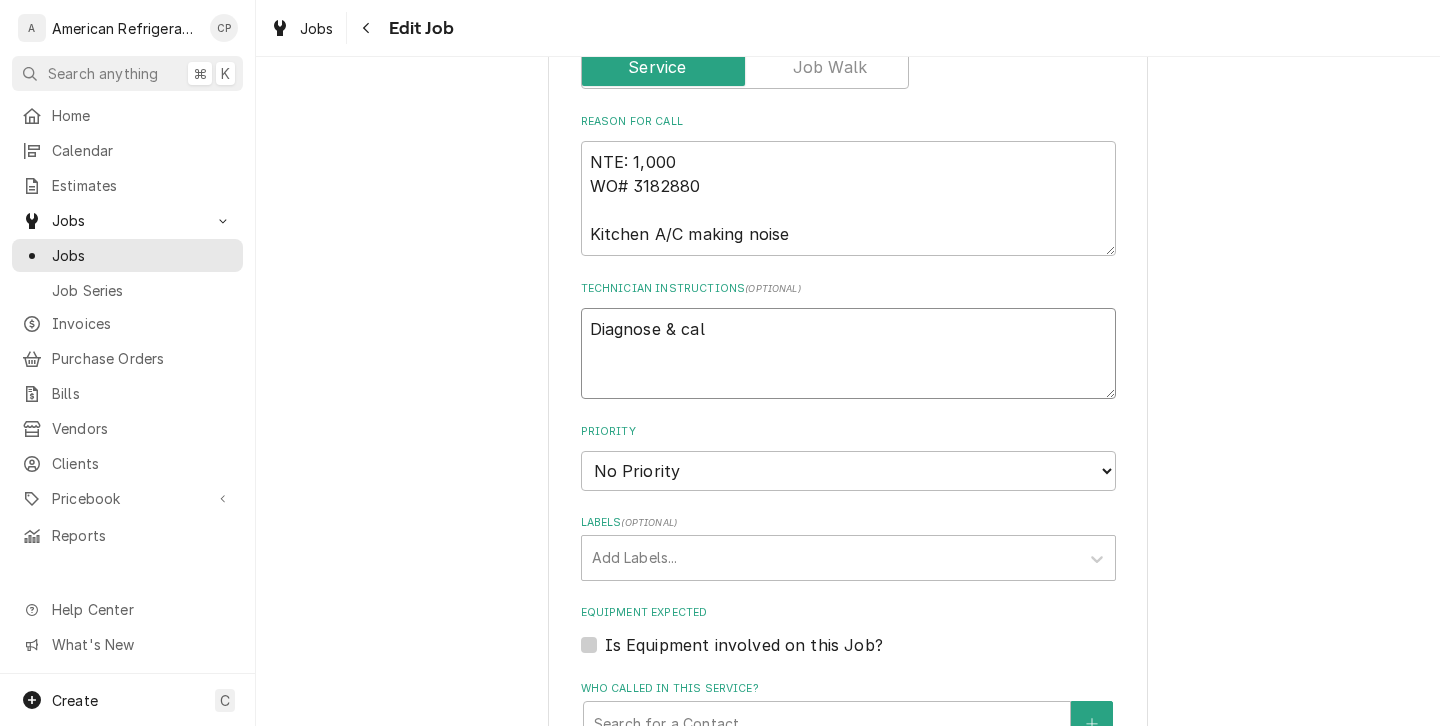 type on "x" 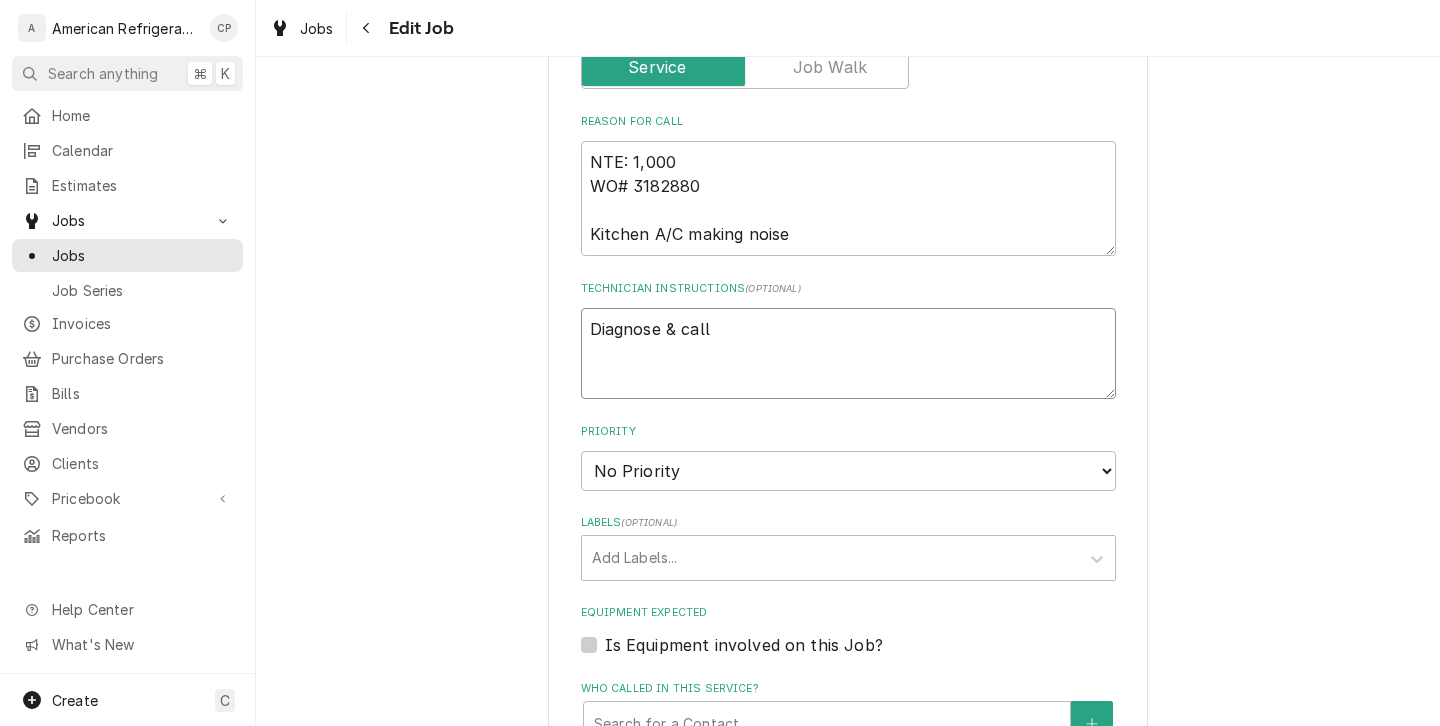 type on "x" 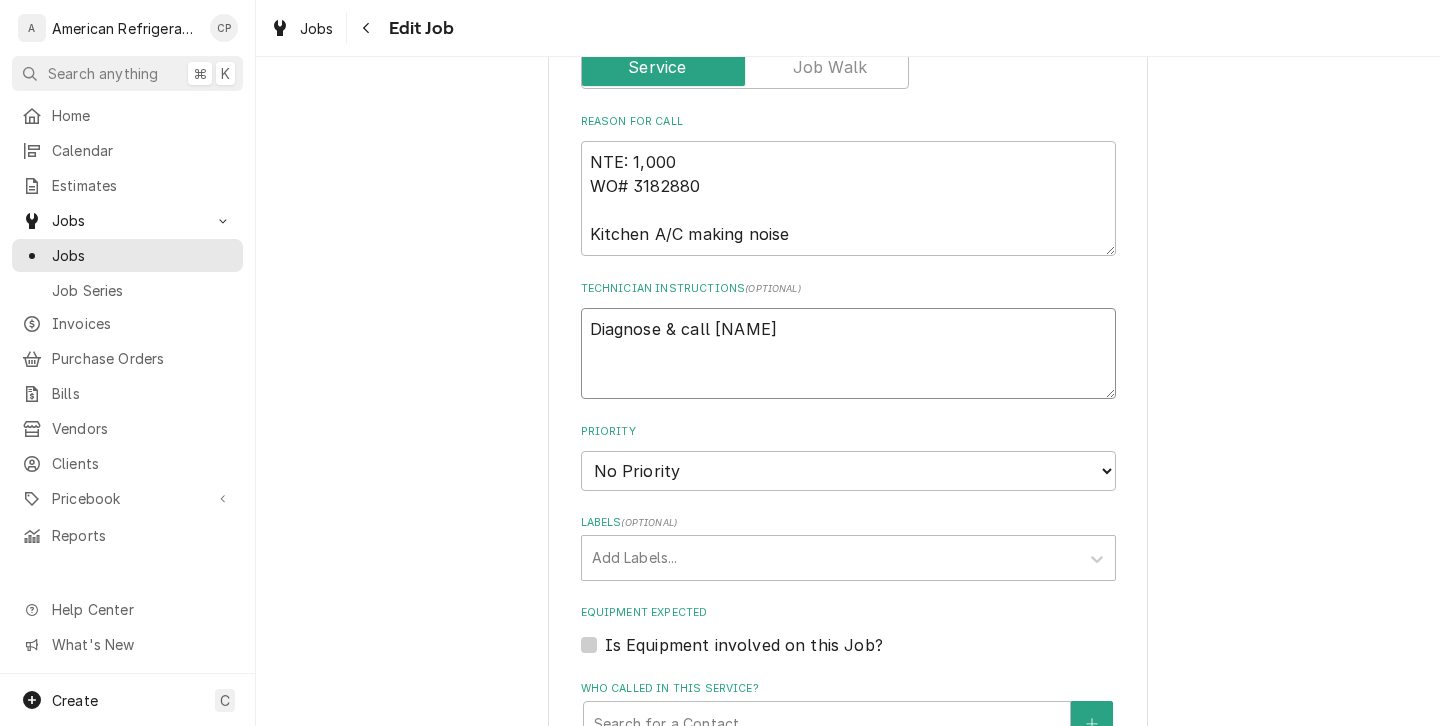 type on "x" 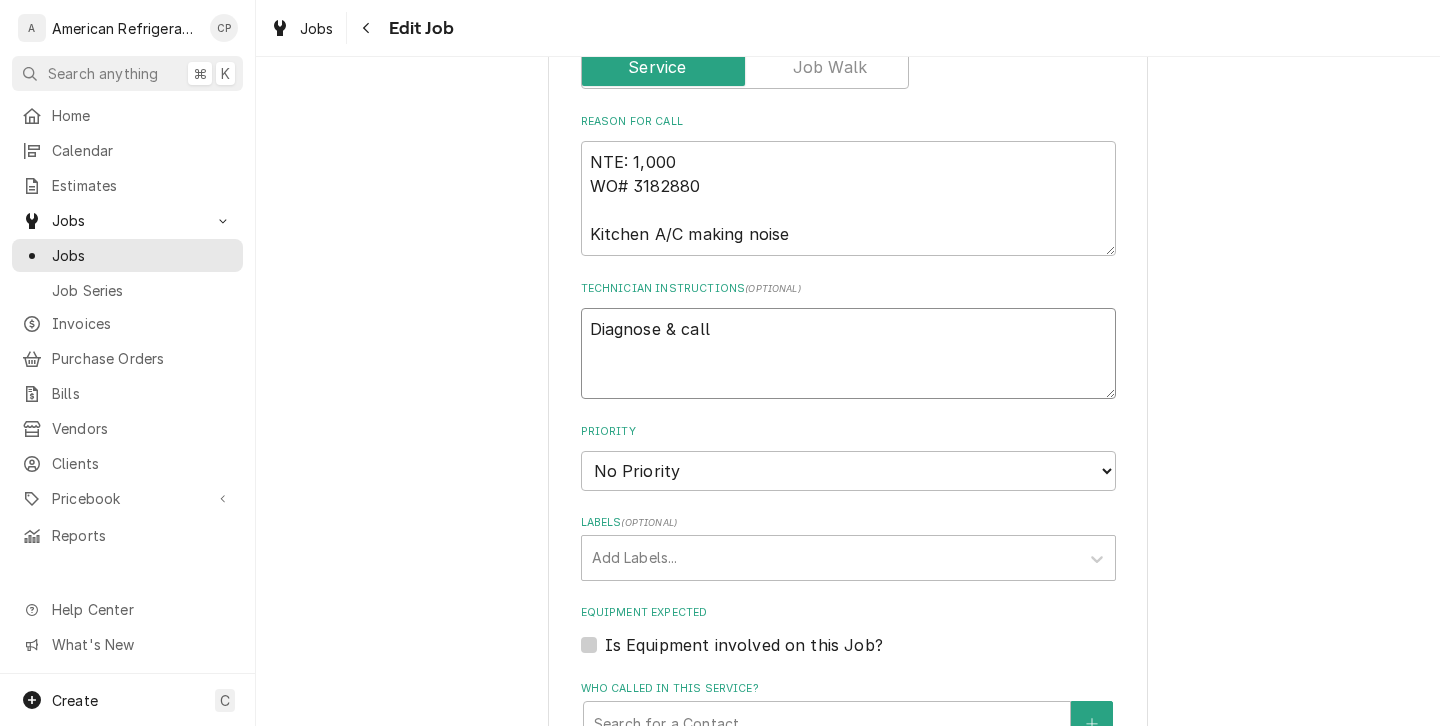 type on "x" 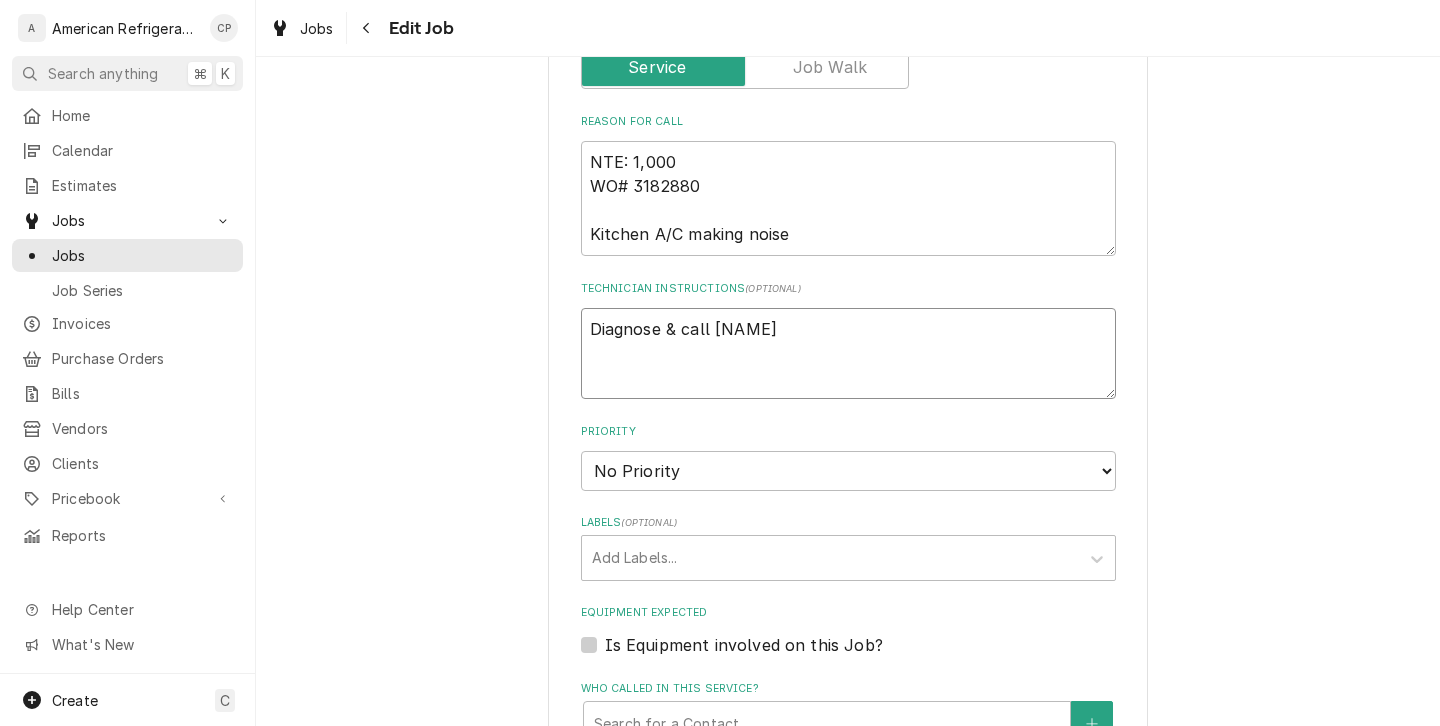 type on "x" 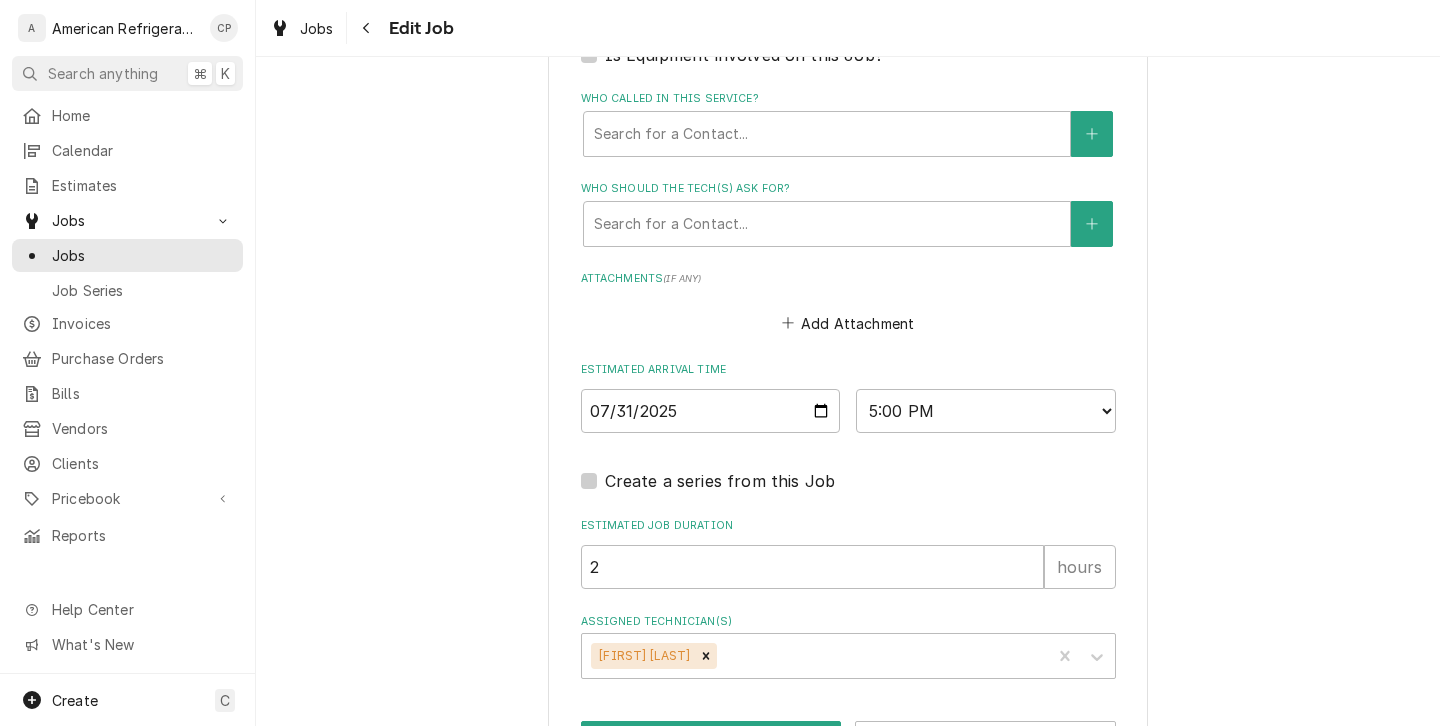 scroll, scrollTop: 1327, scrollLeft: 0, axis: vertical 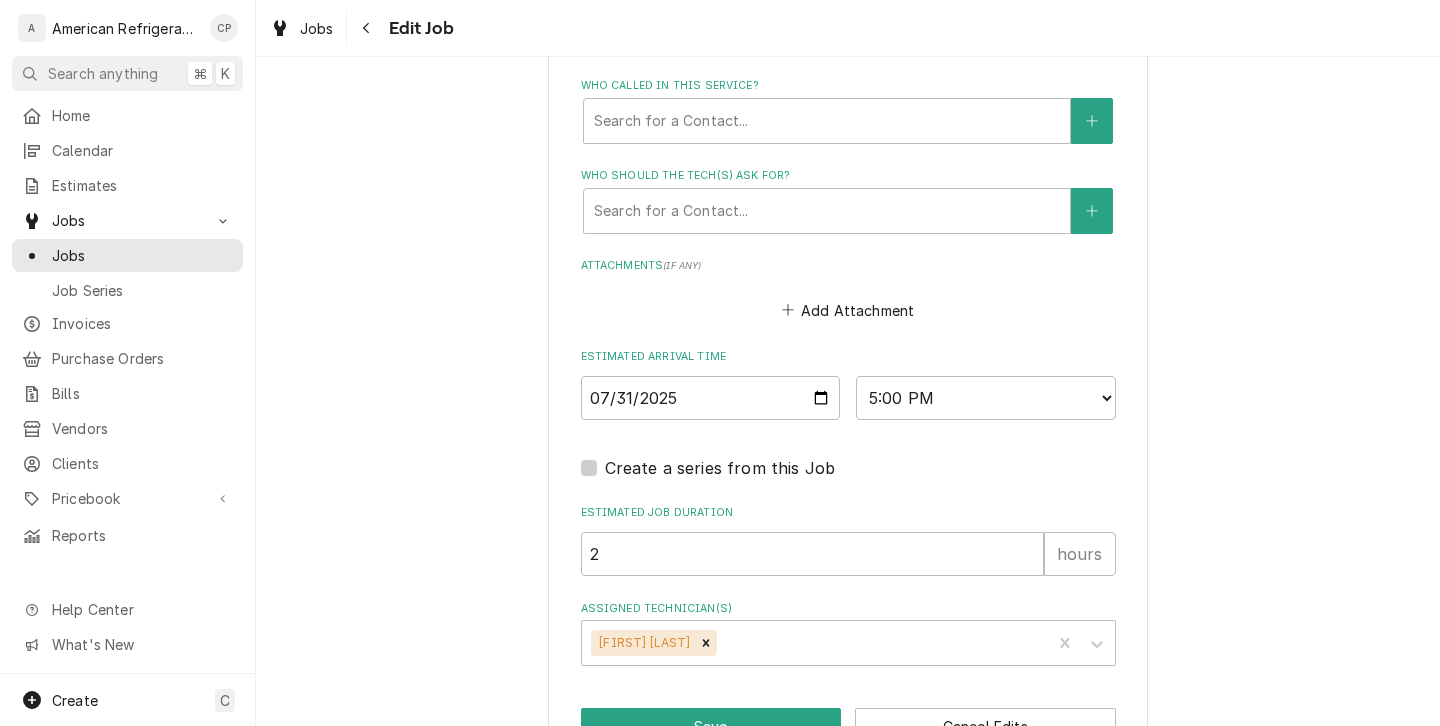type on "Diagnose & call [NAME]" 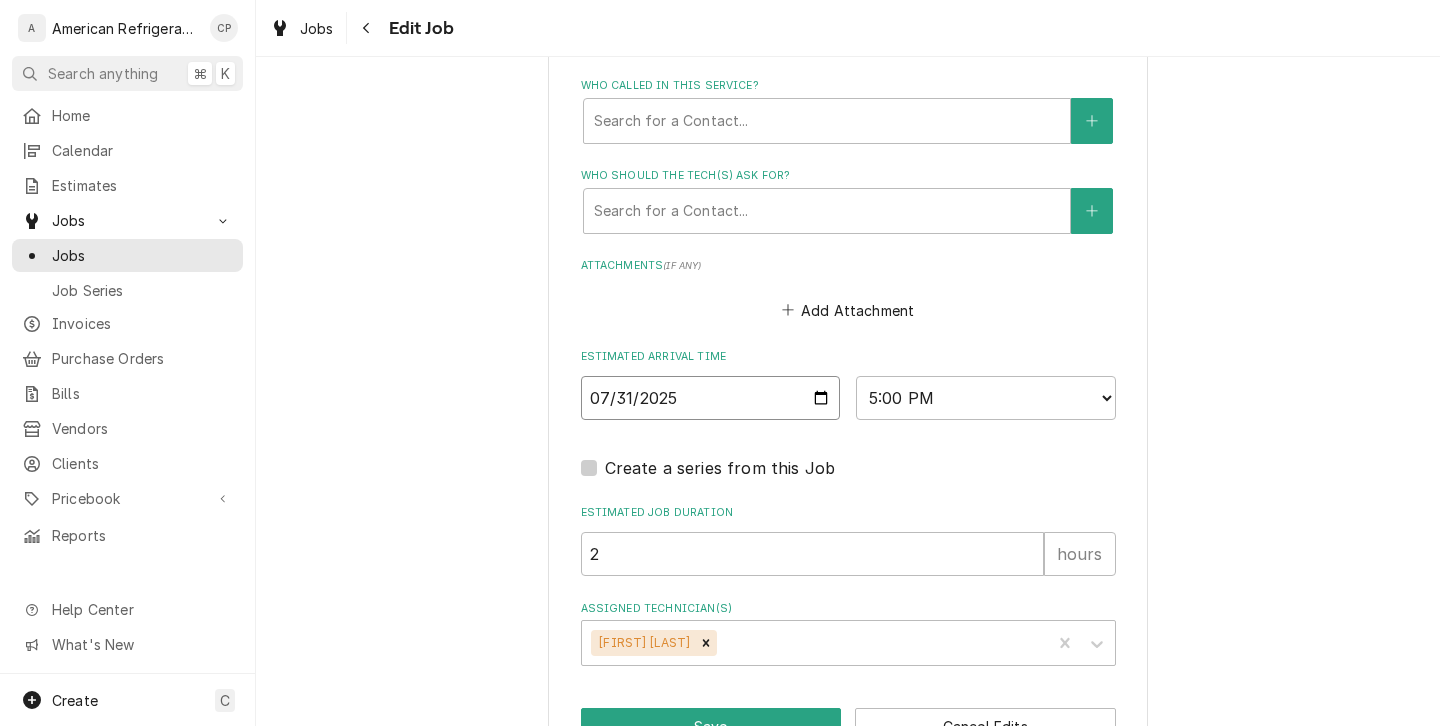 click on "2025-07-31" at bounding box center (711, 398) 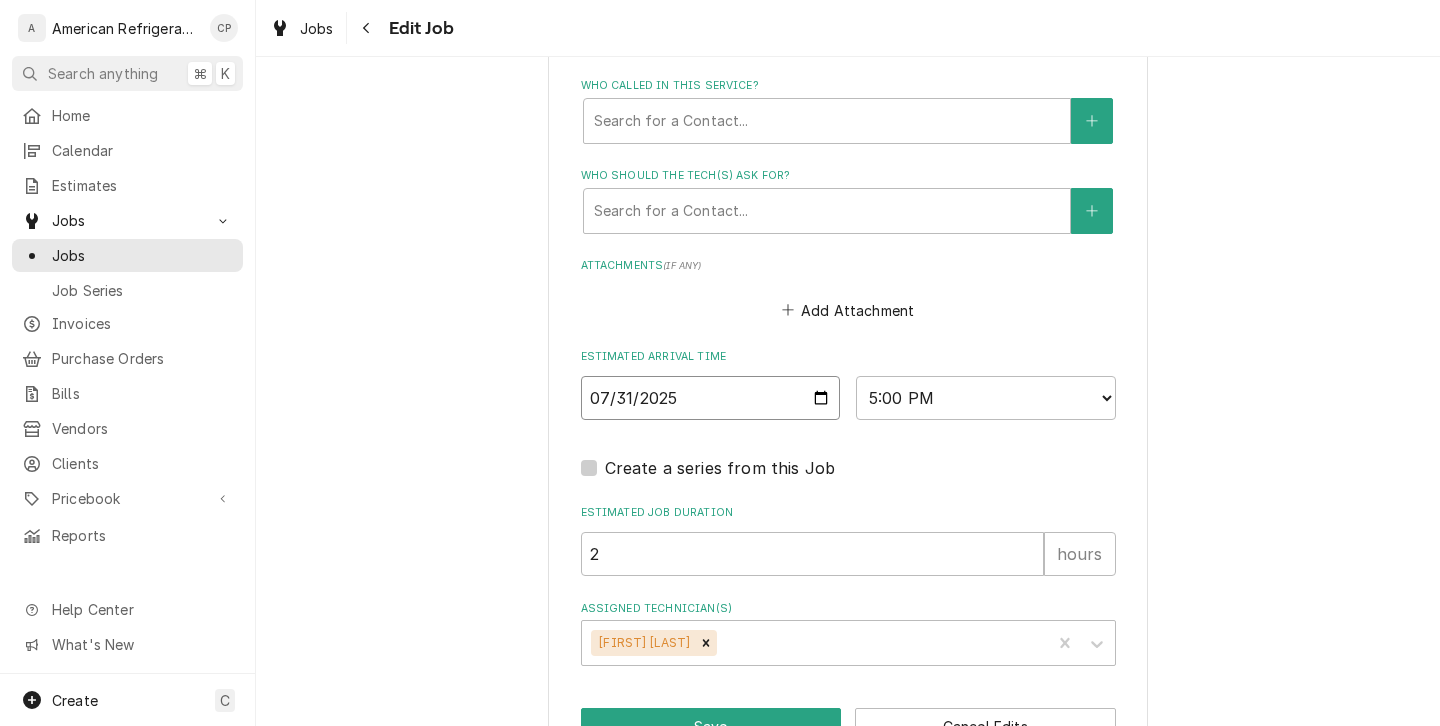 type on "x" 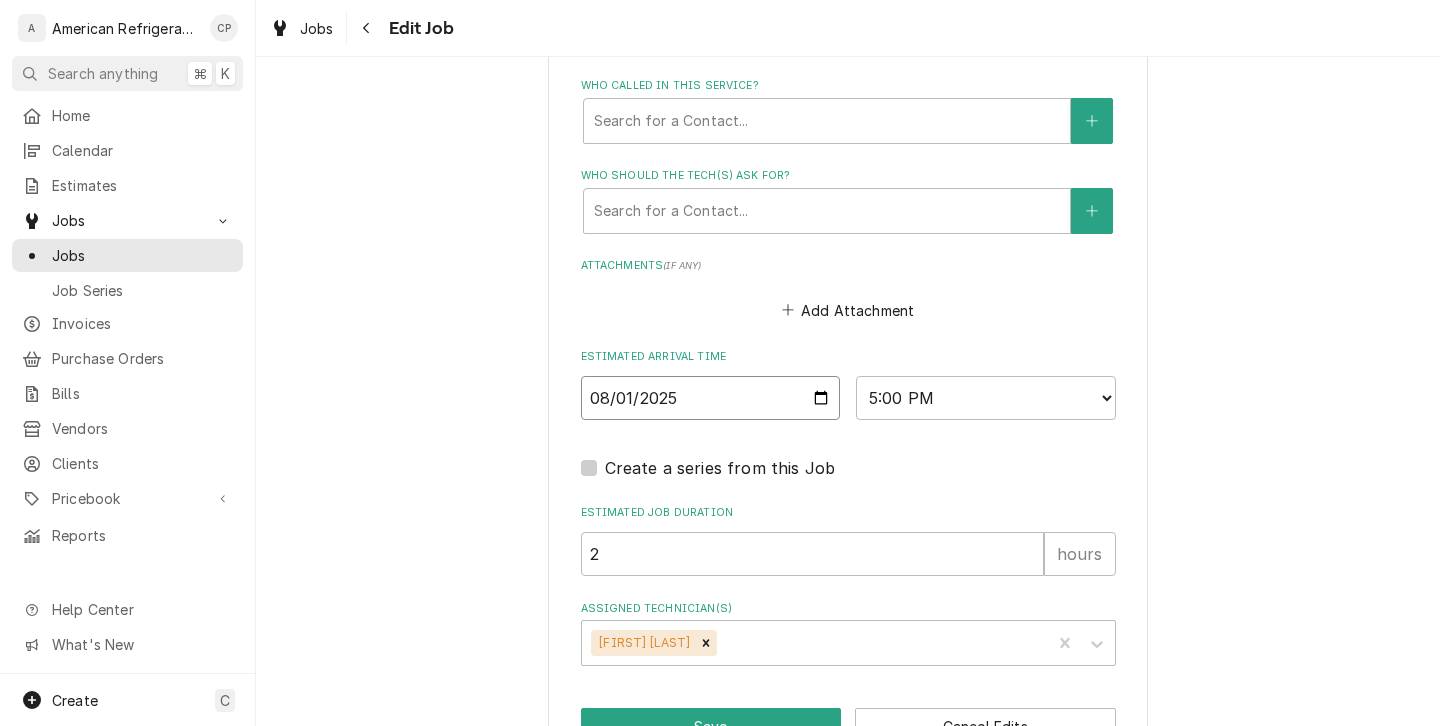 type on "2025-08-01" 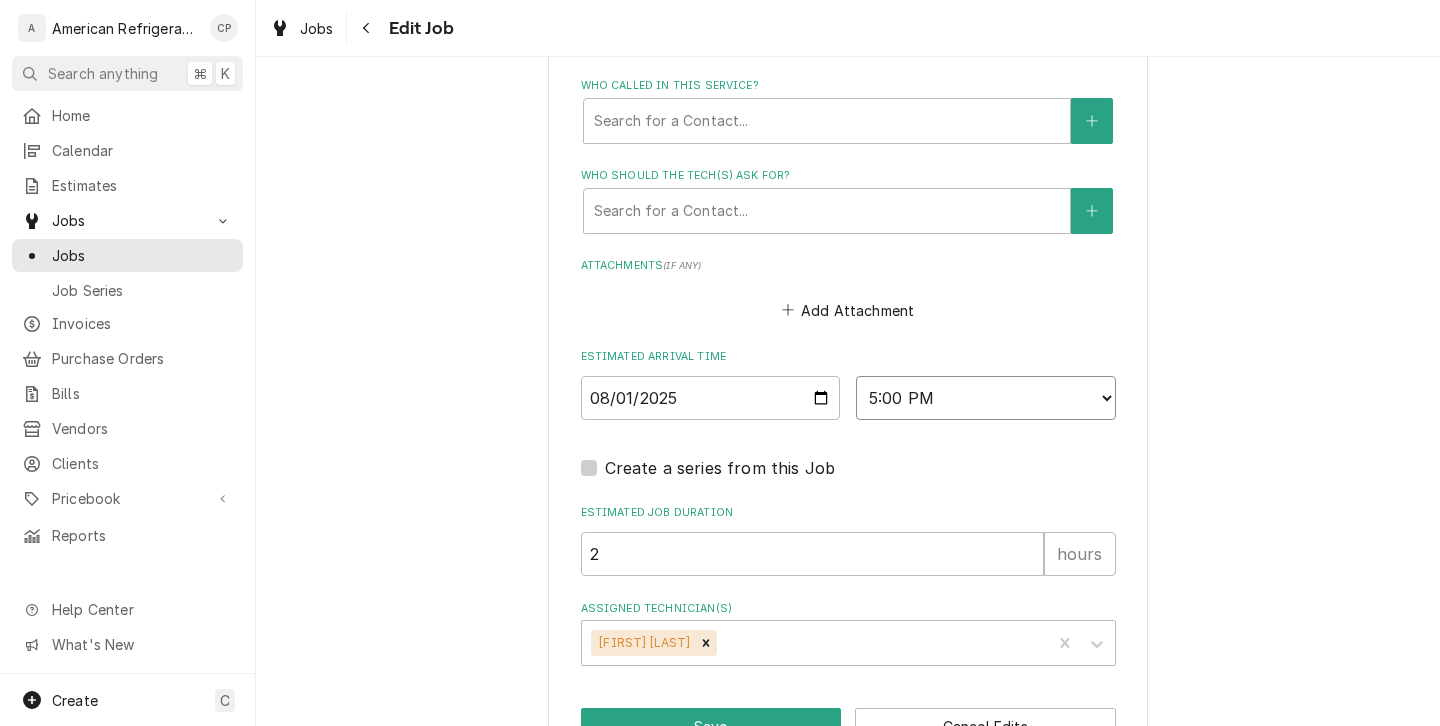 click on "AM / PM 6:00 AM 6:15 AM 6:30 AM 6:45 AM 7:00 AM 7:15 AM 7:30 AM 7:45 AM 8:00 AM 8:15 AM 8:30 AM 8:45 AM 9:00 AM 9:15 AM 9:30 AM 9:45 AM 10:00 AM 10:15 AM 10:30 AM 10:45 AM 11:00 AM 11:15 AM 11:30 AM 11:45 AM 12:00 PM 12:15 PM 12:30 PM 12:45 PM 1:00 PM 1:15 PM 1:30 PM 1:45 PM 2:00 PM 2:15 PM 2:30 PM 2:45 PM 3:00 PM 3:15 PM 3:30 PM 3:45 PM 4:00 PM 4:15 PM 4:30 PM 4:45 PM 5:00 PM 5:15 PM 5:30 PM 5:45 PM 6:00 PM 6:15 PM 6:30 PM 6:45 PM 7:00 PM 7:15 PM 7:30 PM 7:45 PM 8:00 PM 8:15 PM 8:30 PM 8:45 PM 9:00 PM 9:15 PM 9:30 PM 9:45 PM 10:00 PM 10:15 PM 10:30 PM 10:45 PM 11:00 PM 11:15 PM 11:30 PM 11:45 PM 12:00 AM 12:15 AM 12:30 AM 12:45 AM 1:00 AM 1:15 AM 1:30 AM 1:45 AM 2:00 AM 2:15 AM 2:30 AM 2:45 AM 3:00 AM 3:15 AM 3:30 AM 3:45 AM 4:00 AM 4:15 AM 4:30 AM 4:45 AM 5:00 AM 5:15 AM 5:30 AM 5:45 AM" at bounding box center [986, 398] 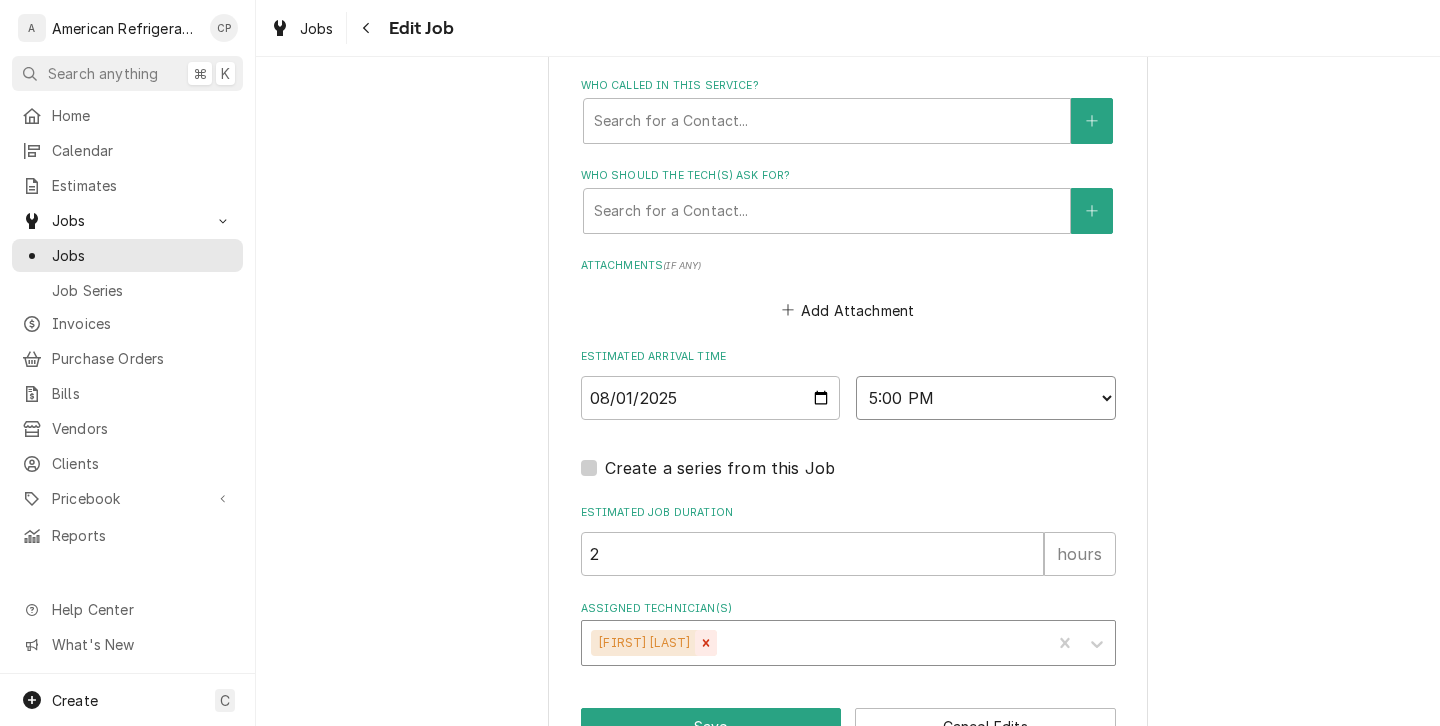 click at bounding box center (706, 643) 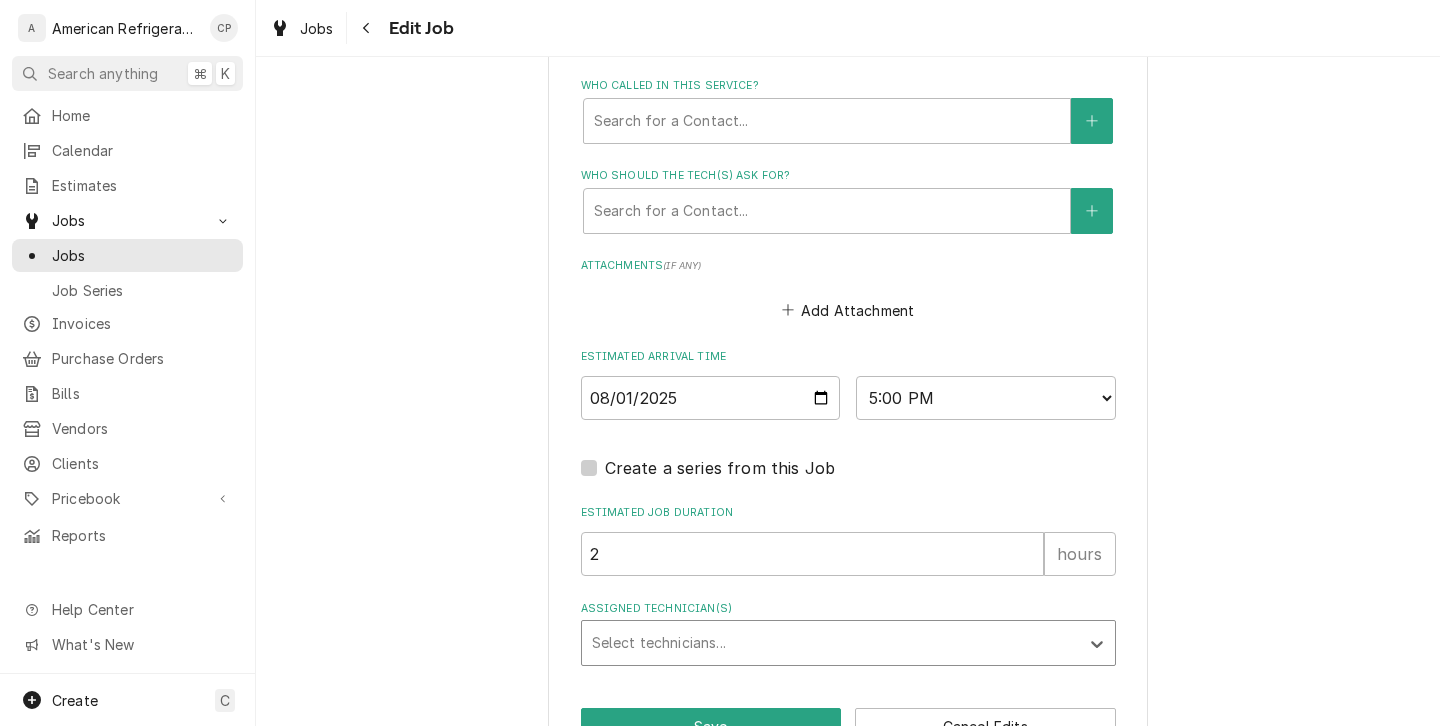 click at bounding box center (830, 643) 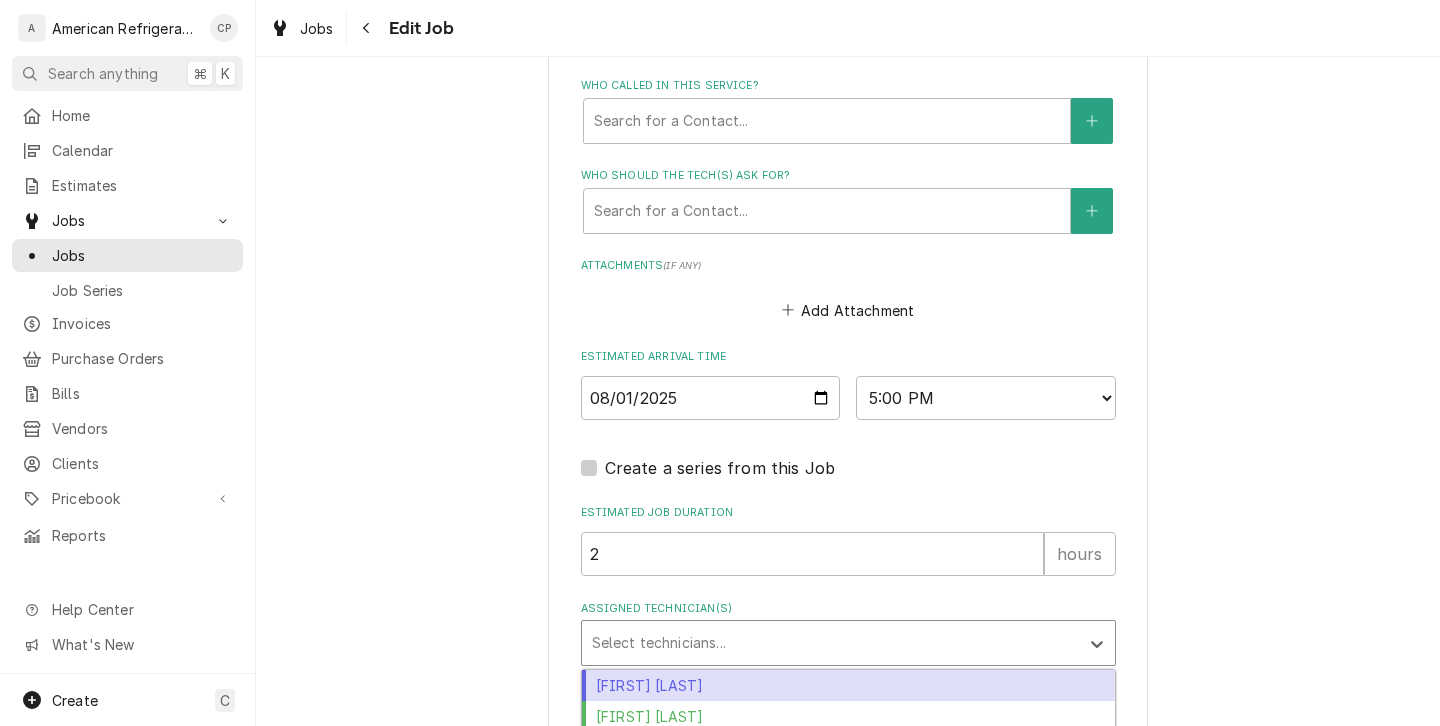 scroll, scrollTop: 1464, scrollLeft: 0, axis: vertical 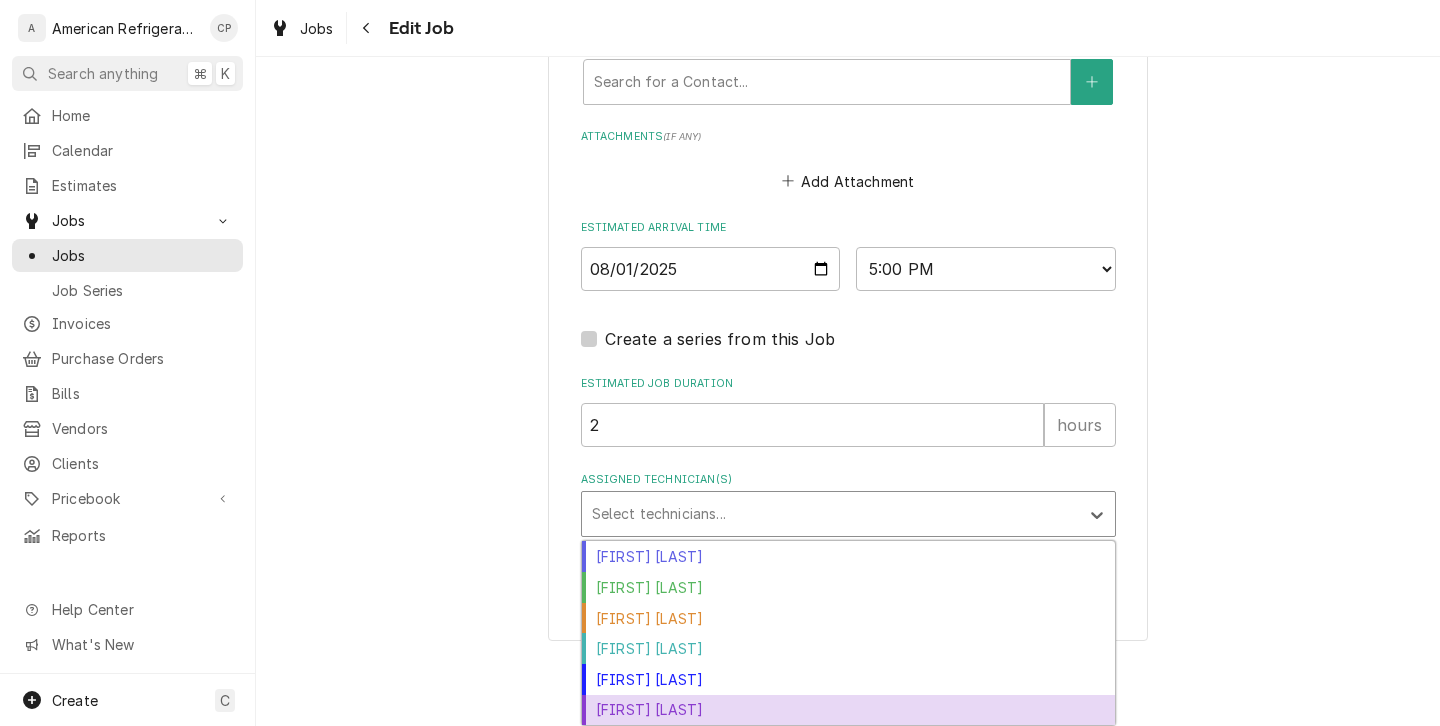 click on "Richard Wirick" at bounding box center (848, 710) 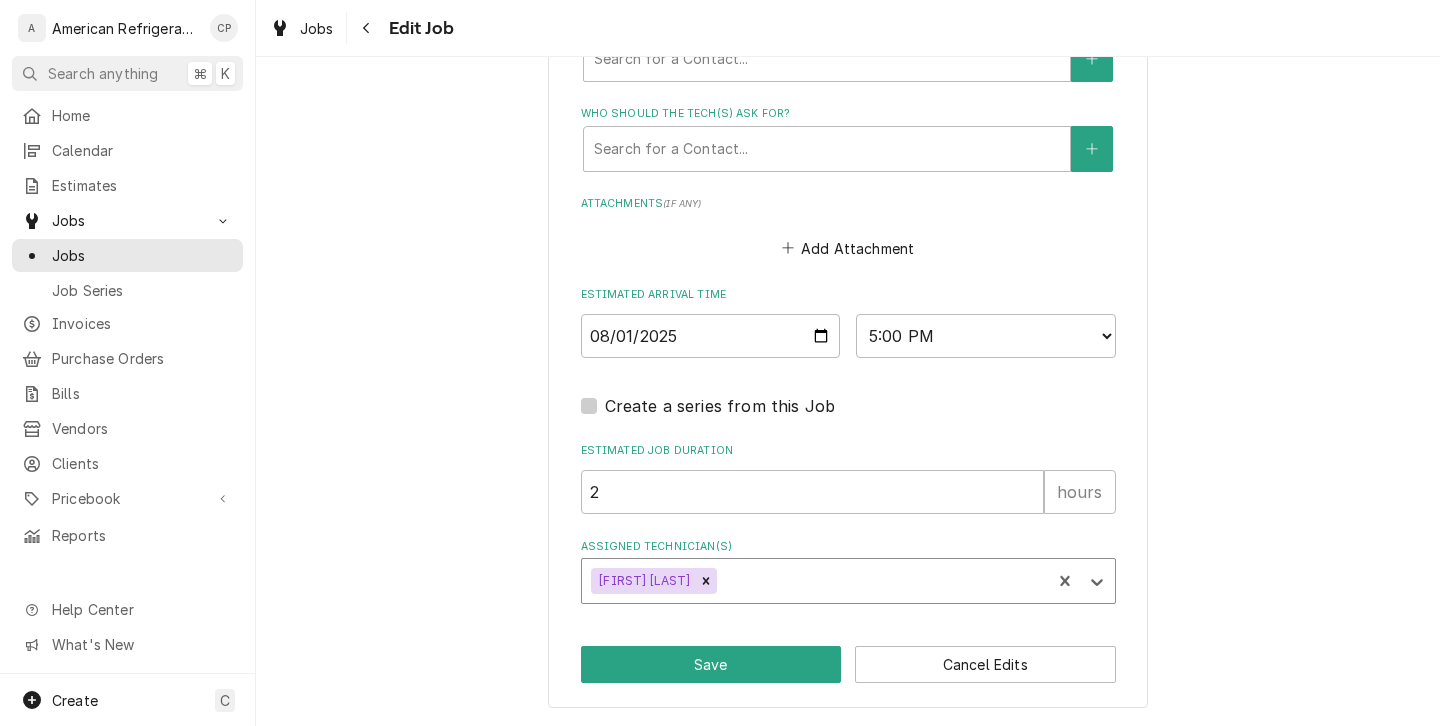 scroll, scrollTop: 1397, scrollLeft: 0, axis: vertical 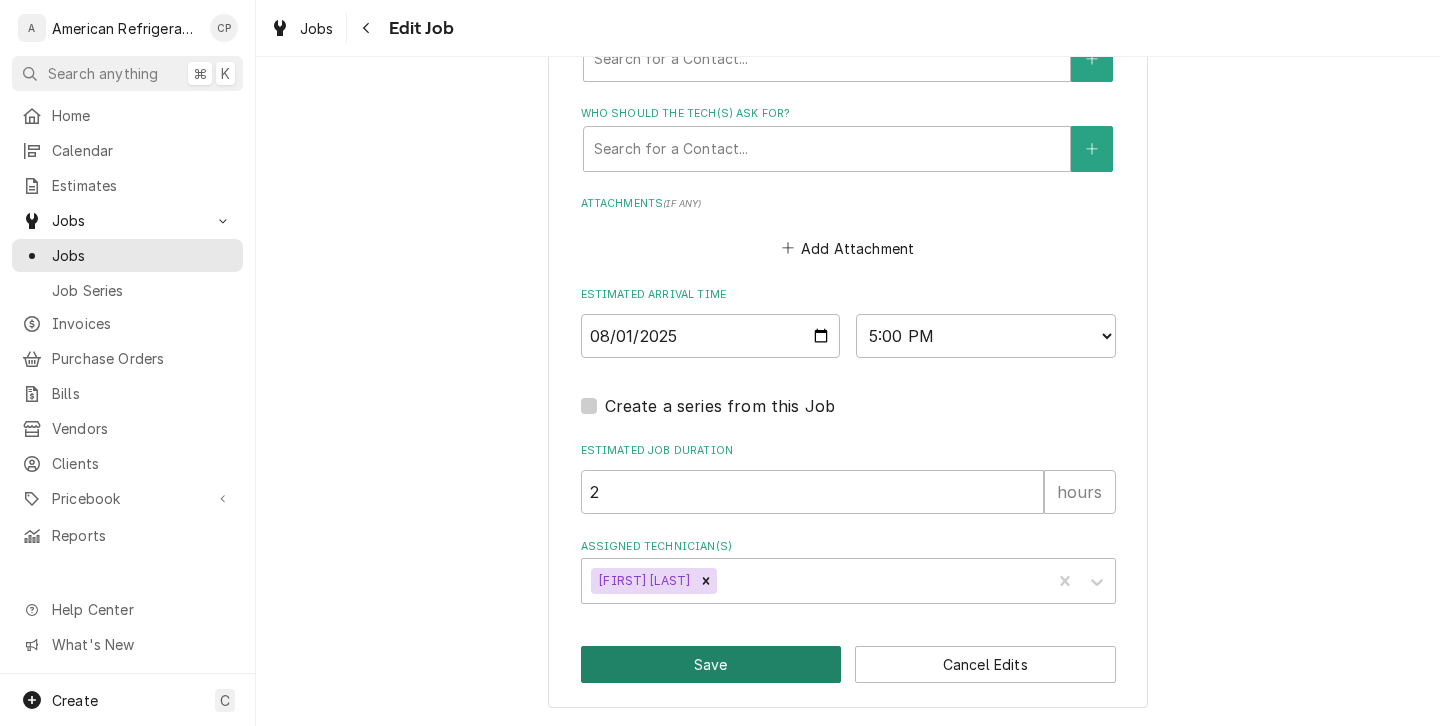 click on "Save" at bounding box center [711, 664] 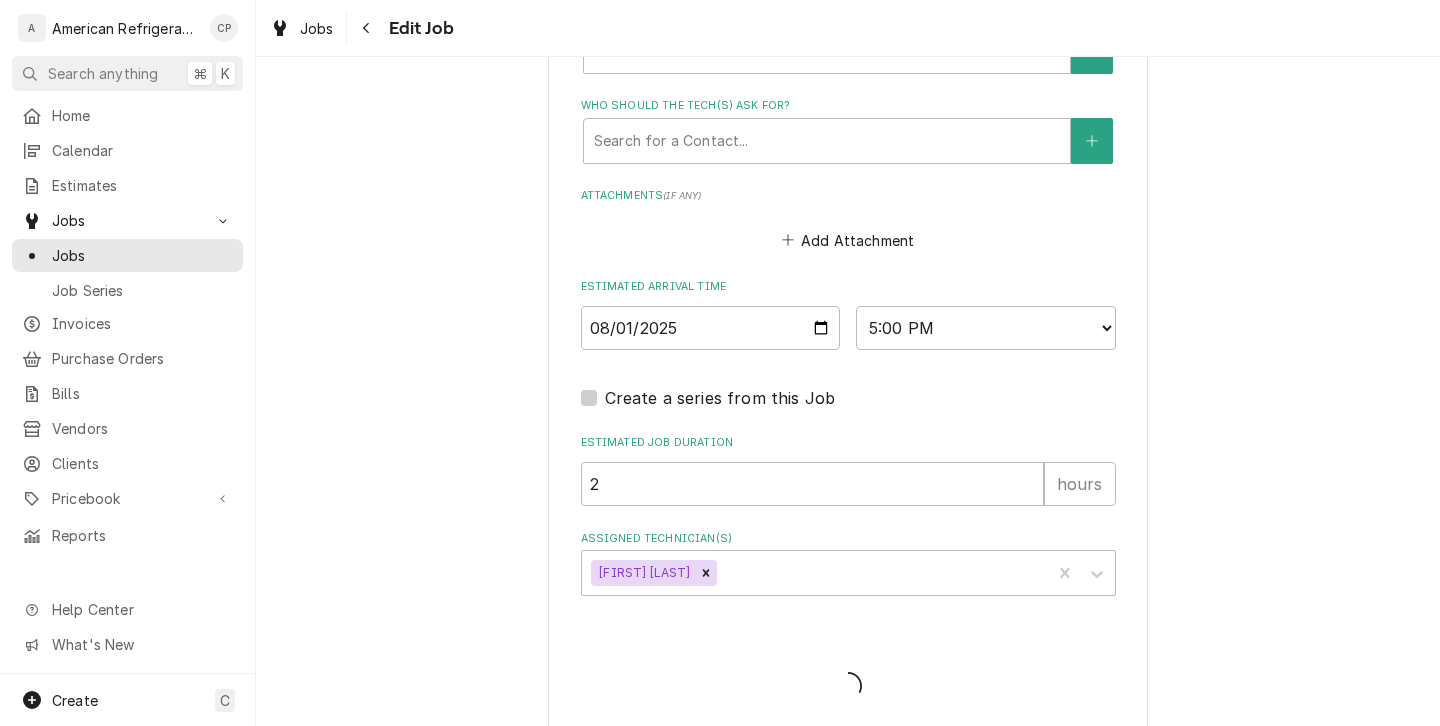 type on "x" 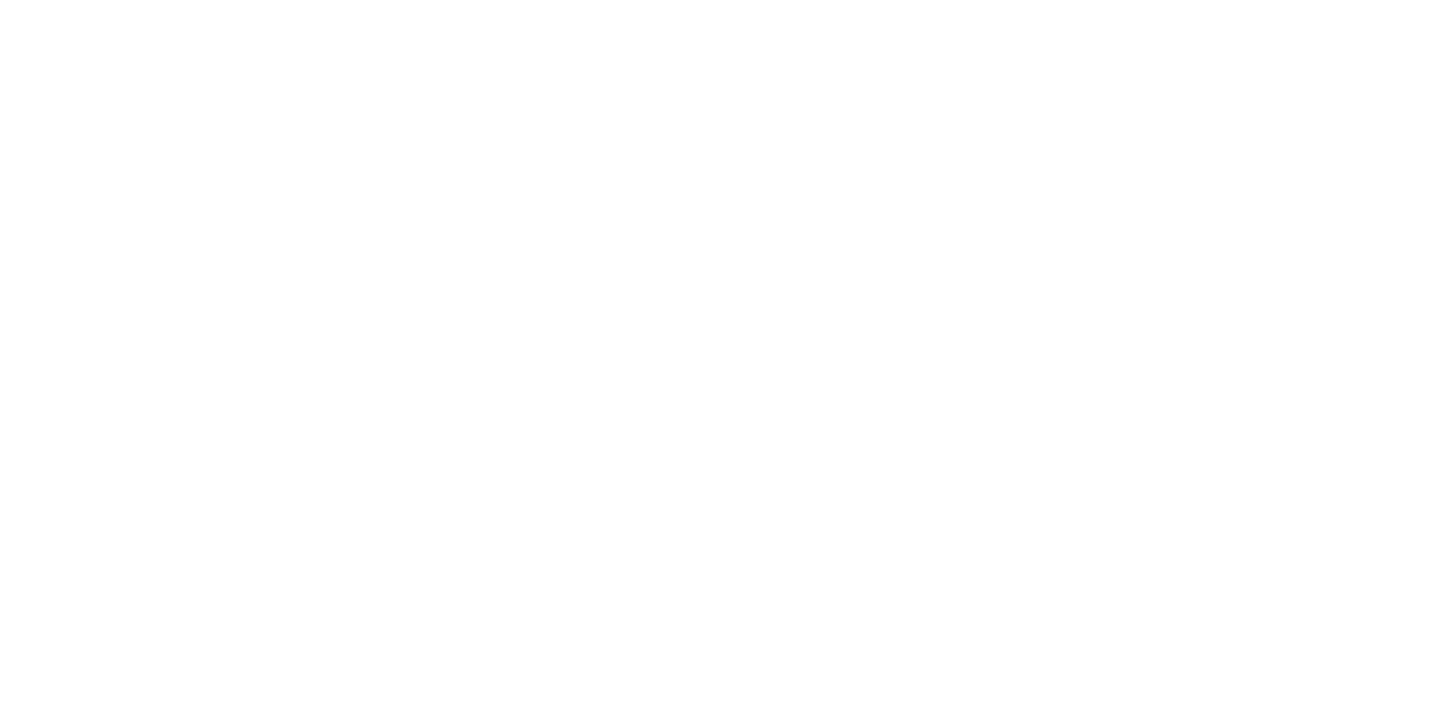 scroll, scrollTop: 0, scrollLeft: 0, axis: both 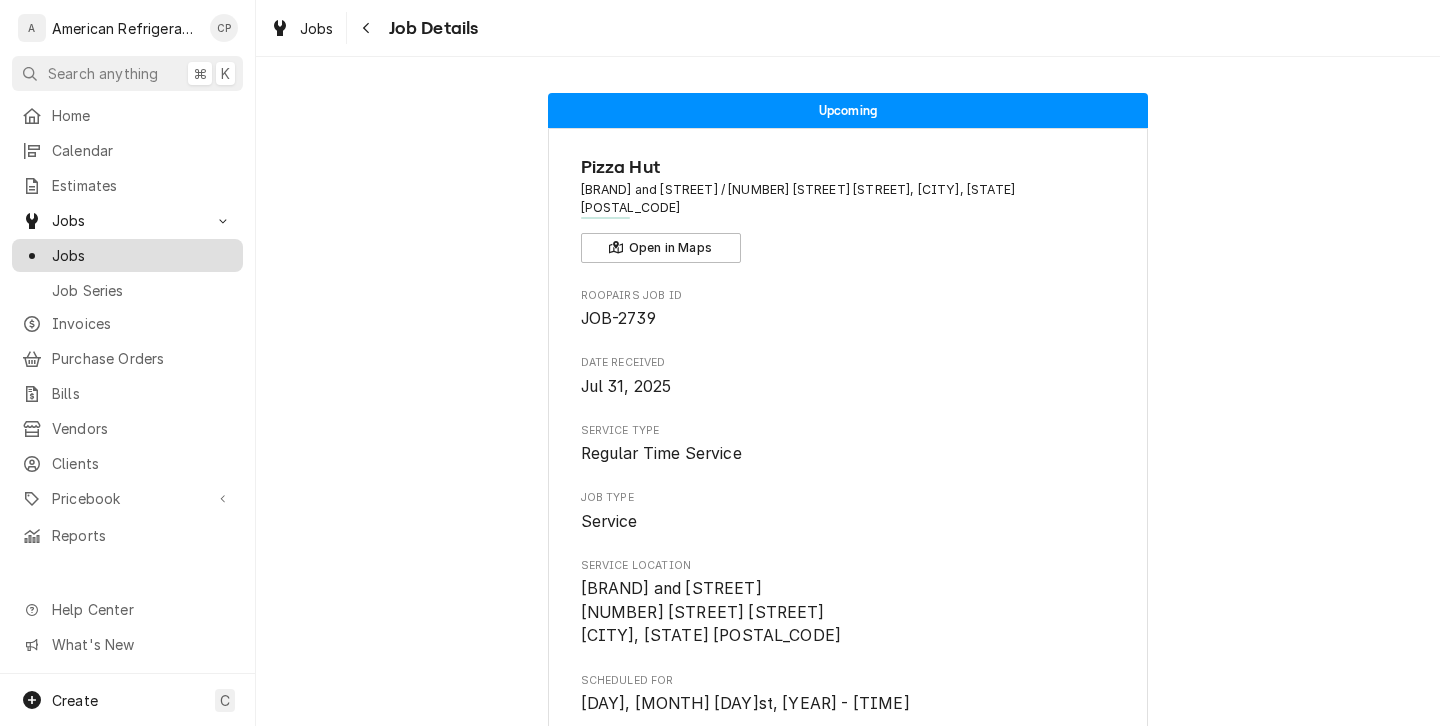 click on "Jobs" at bounding box center (142, 255) 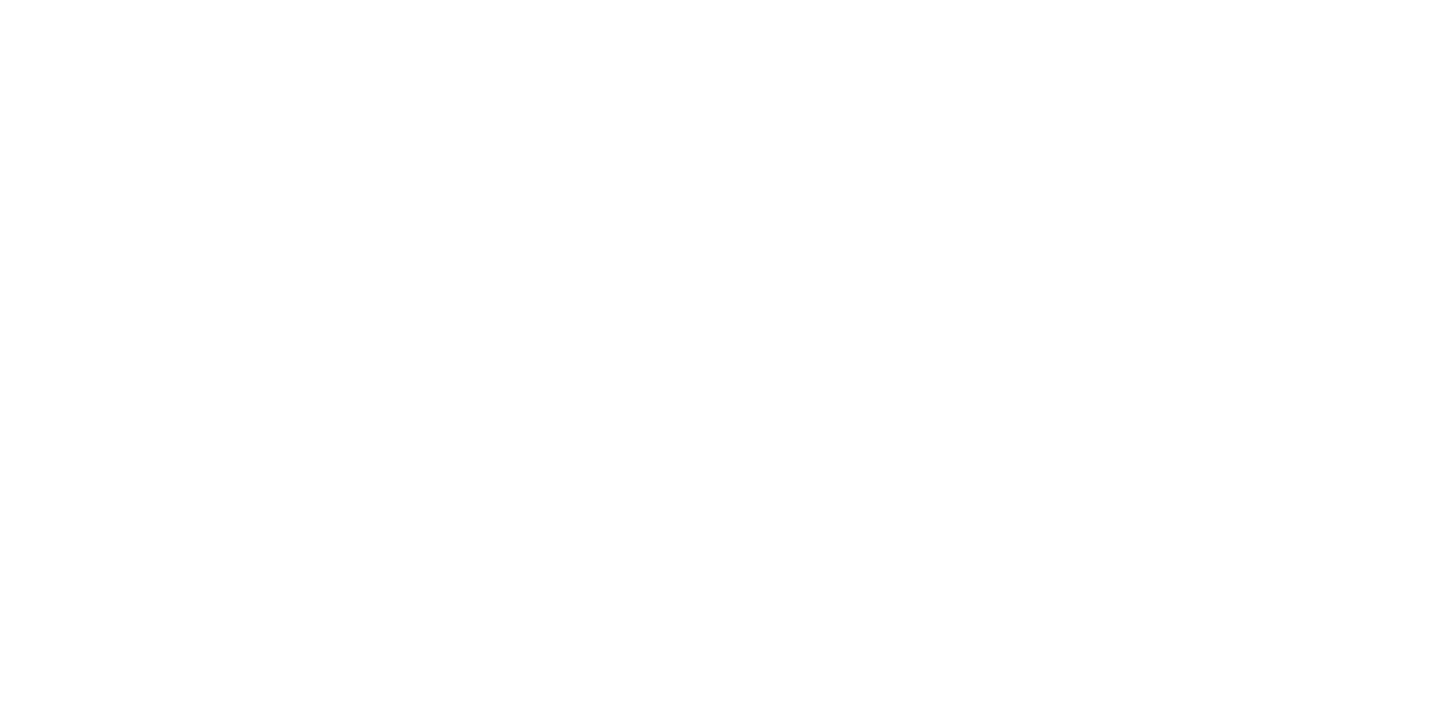 scroll, scrollTop: 0, scrollLeft: 0, axis: both 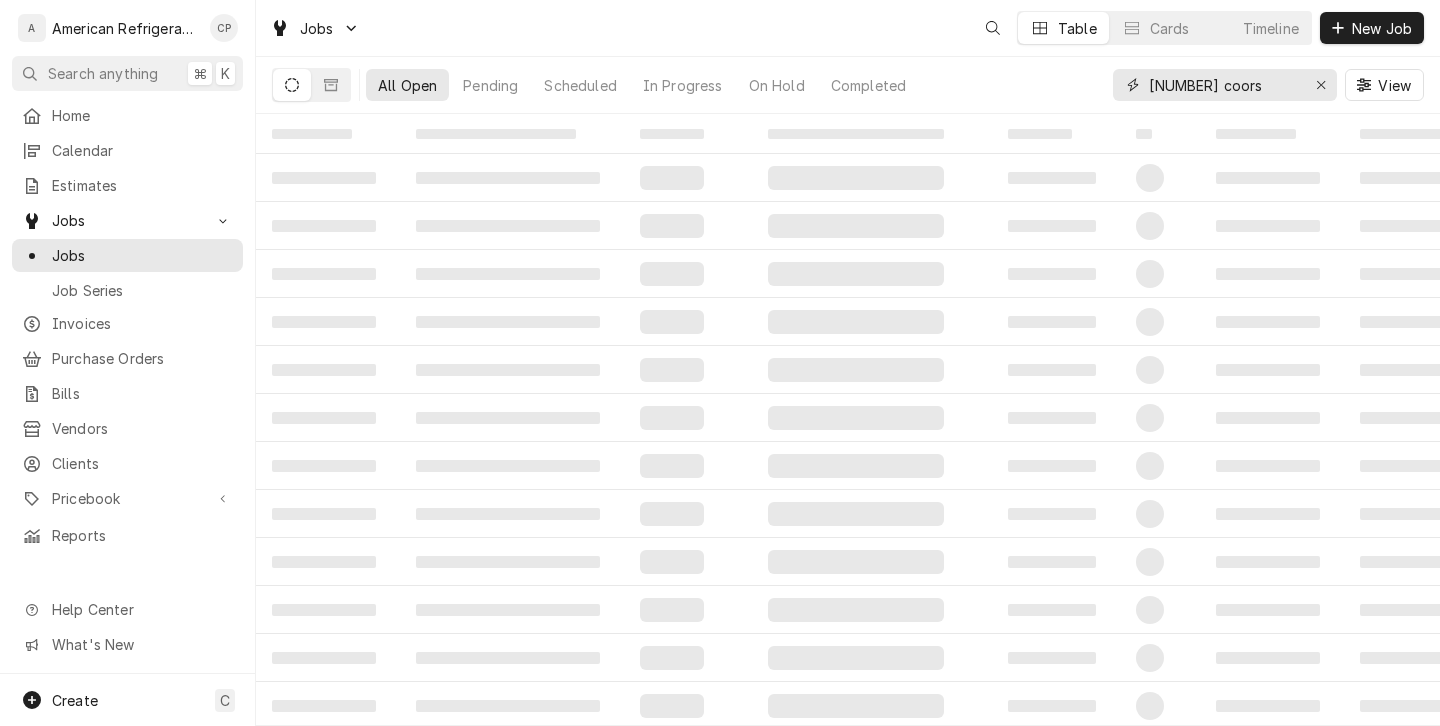 click on "303 coors" at bounding box center (1224, 85) 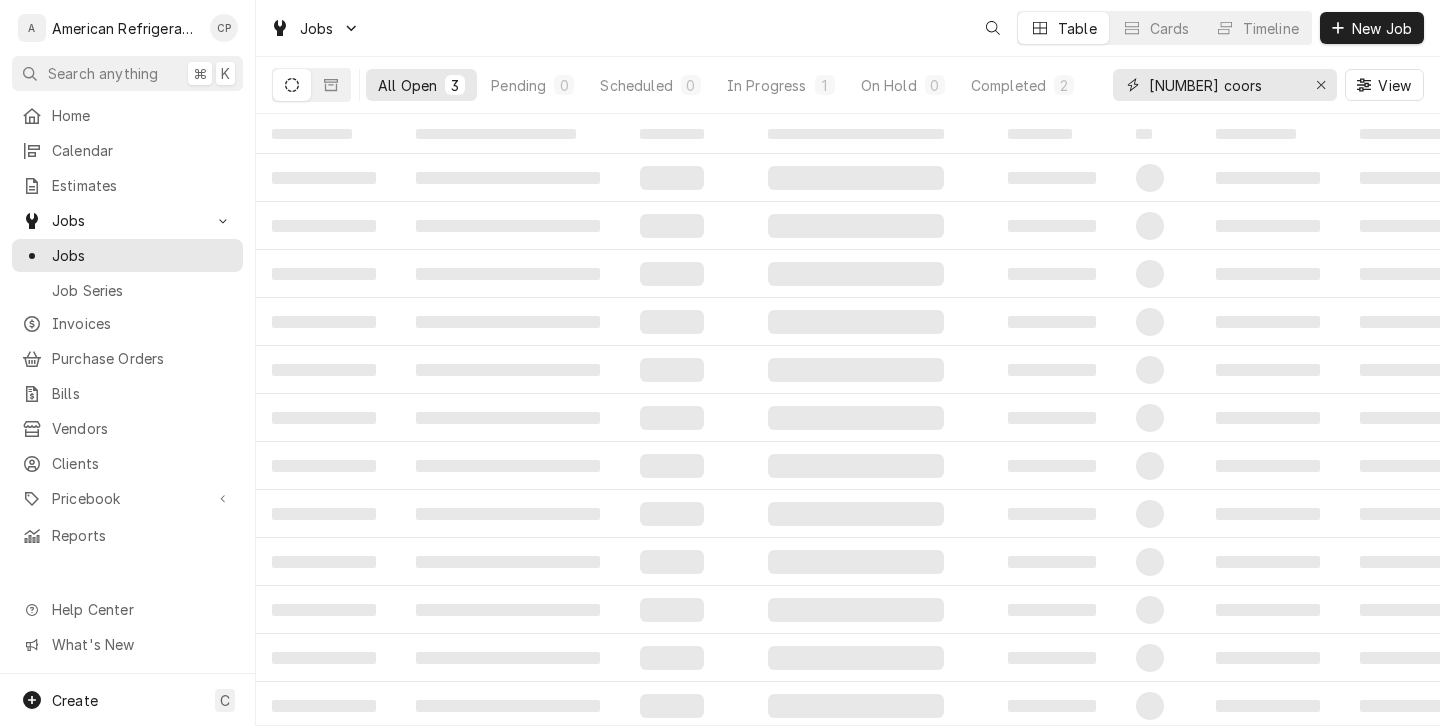 click on "303 coors" at bounding box center (1224, 85) 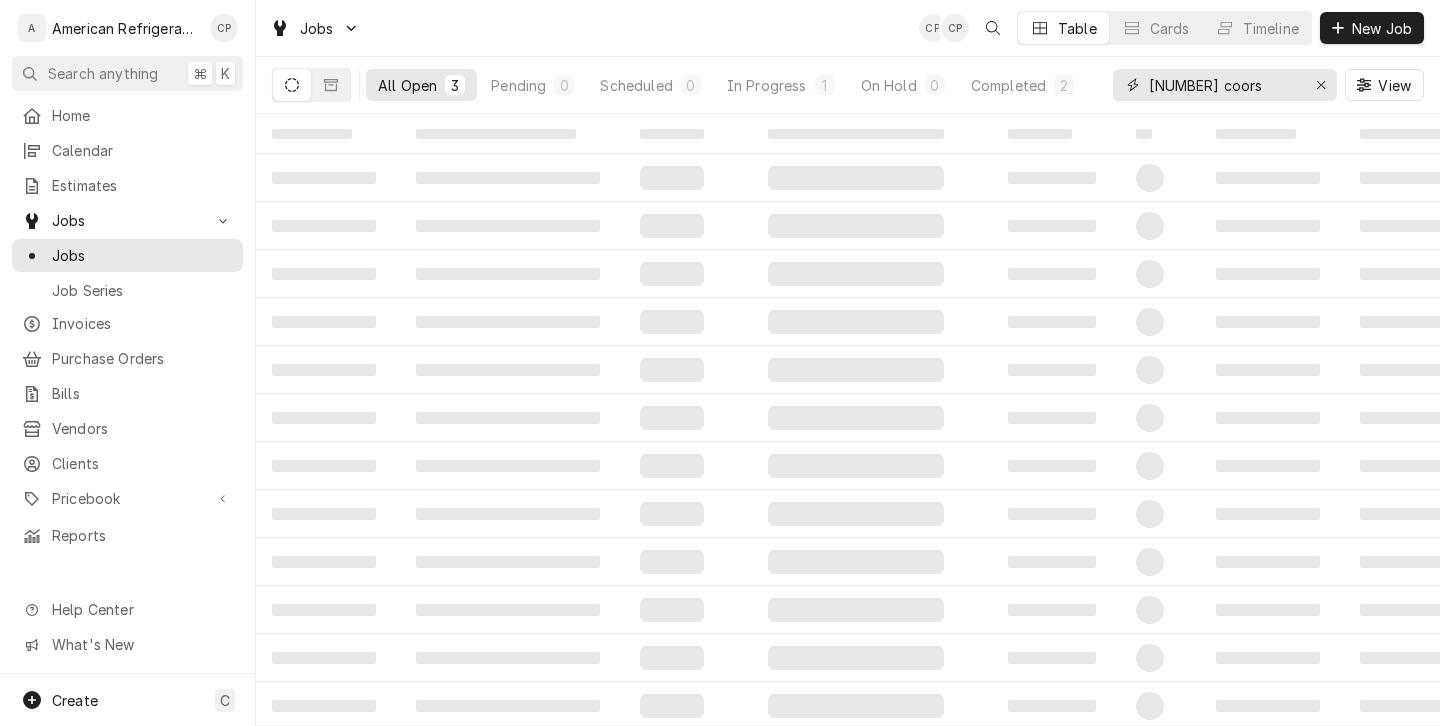 click on "303 coors" at bounding box center [1224, 85] 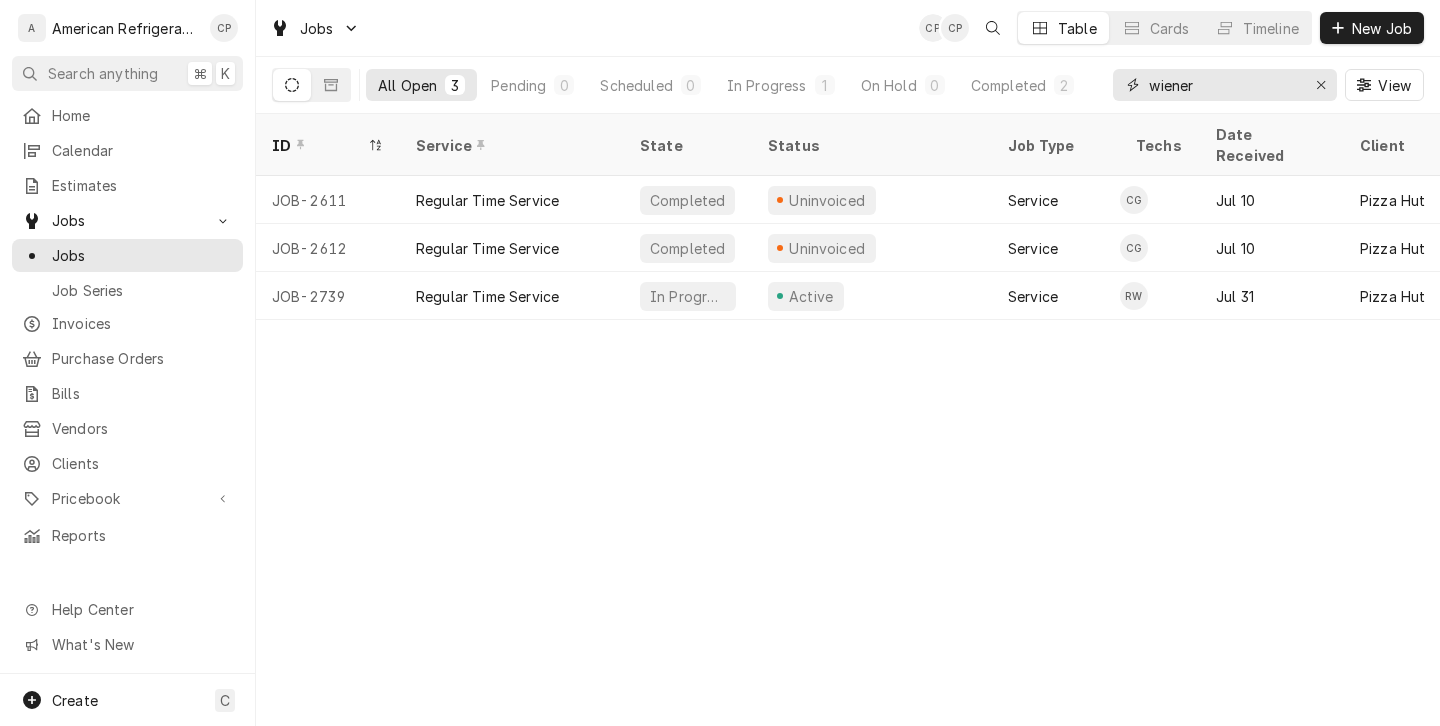 type on "wiener" 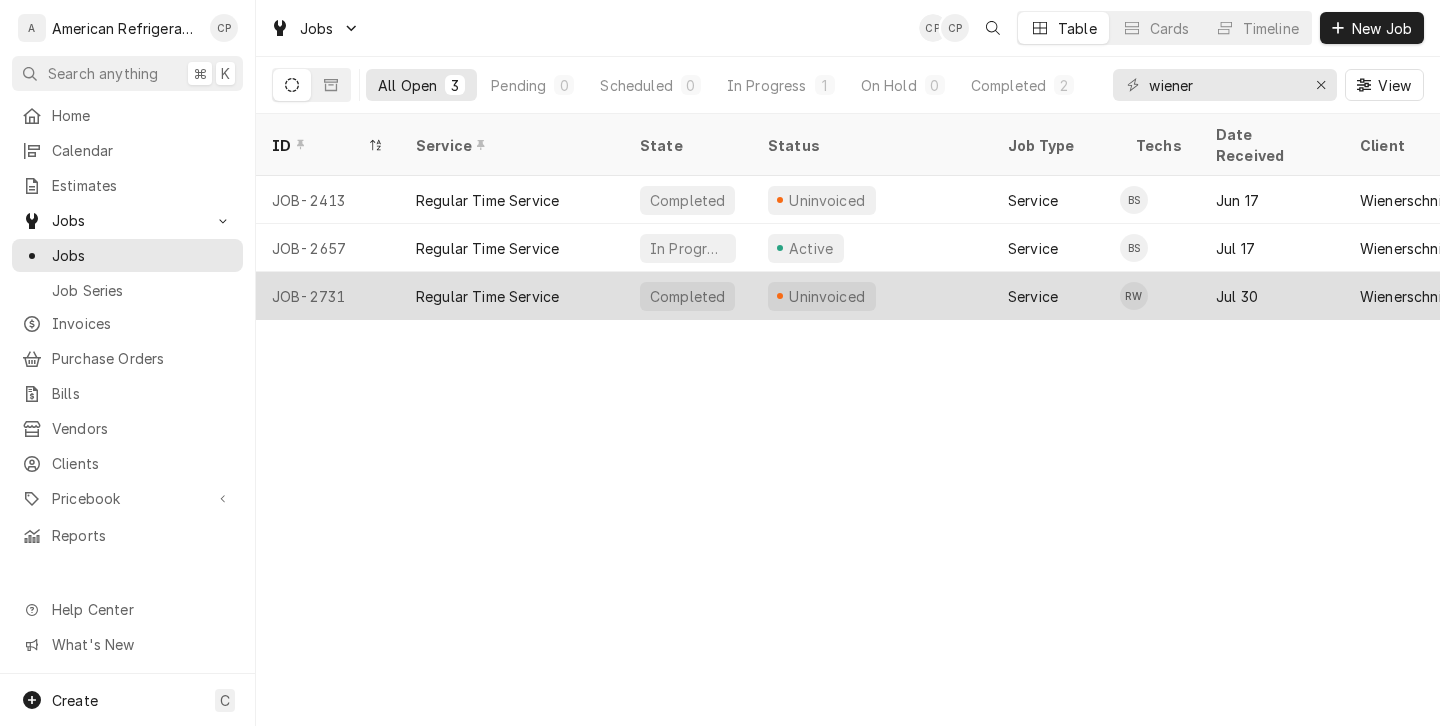 click on "Regular Time Service" at bounding box center (487, 296) 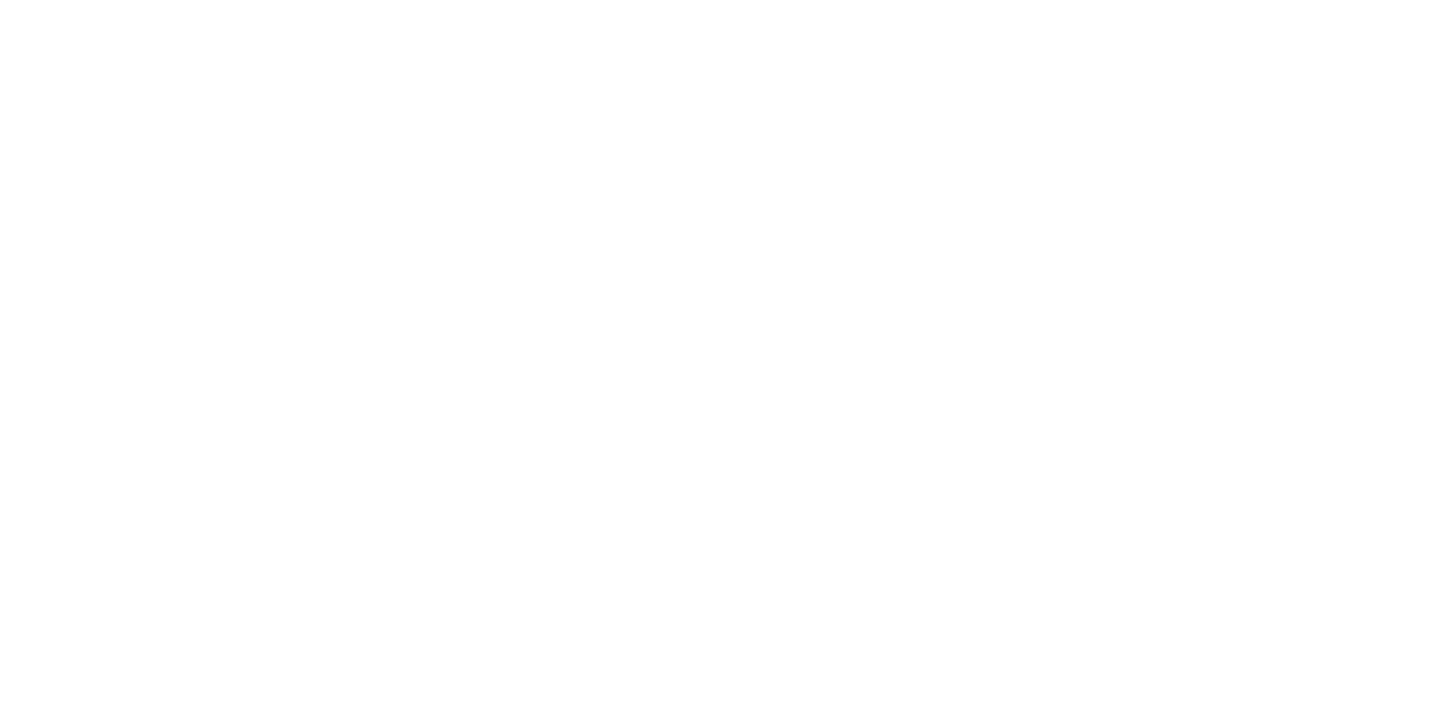 scroll, scrollTop: 0, scrollLeft: 0, axis: both 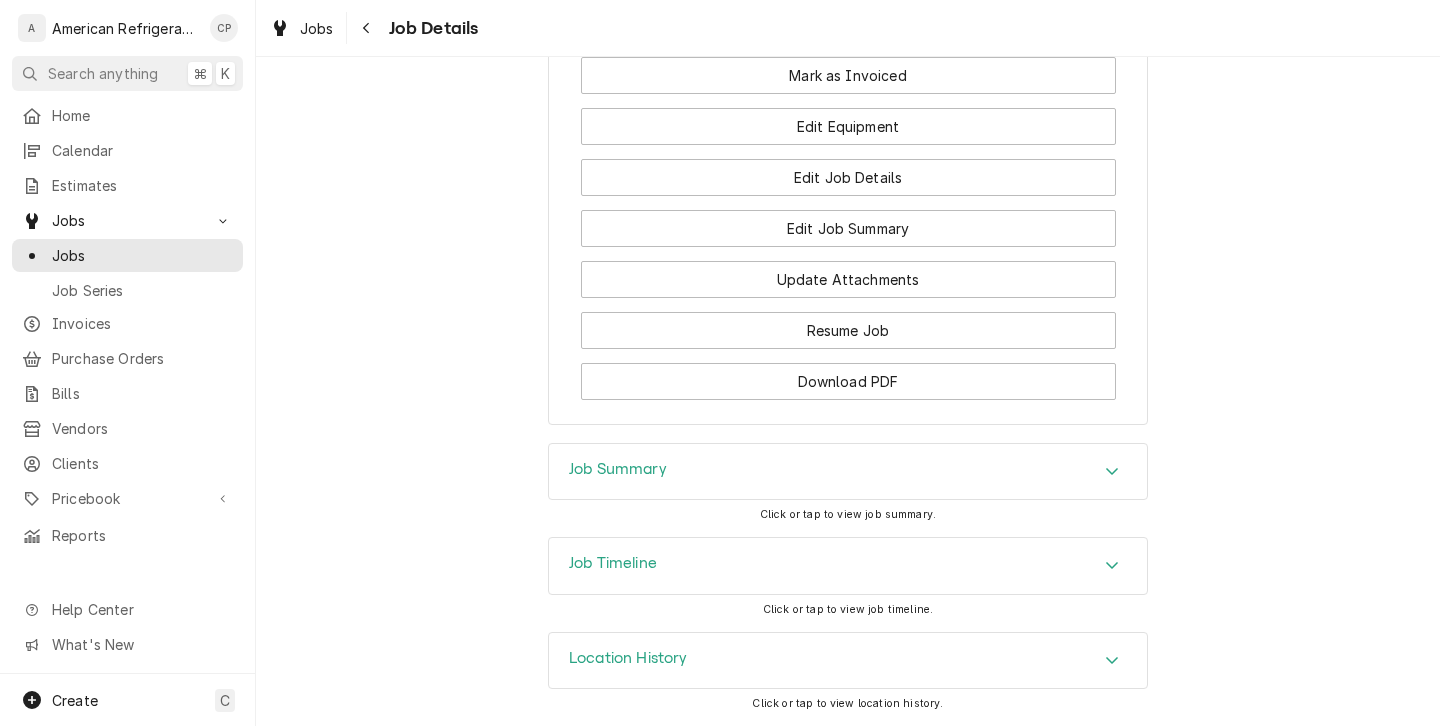 click on "Job Summary" at bounding box center [618, 469] 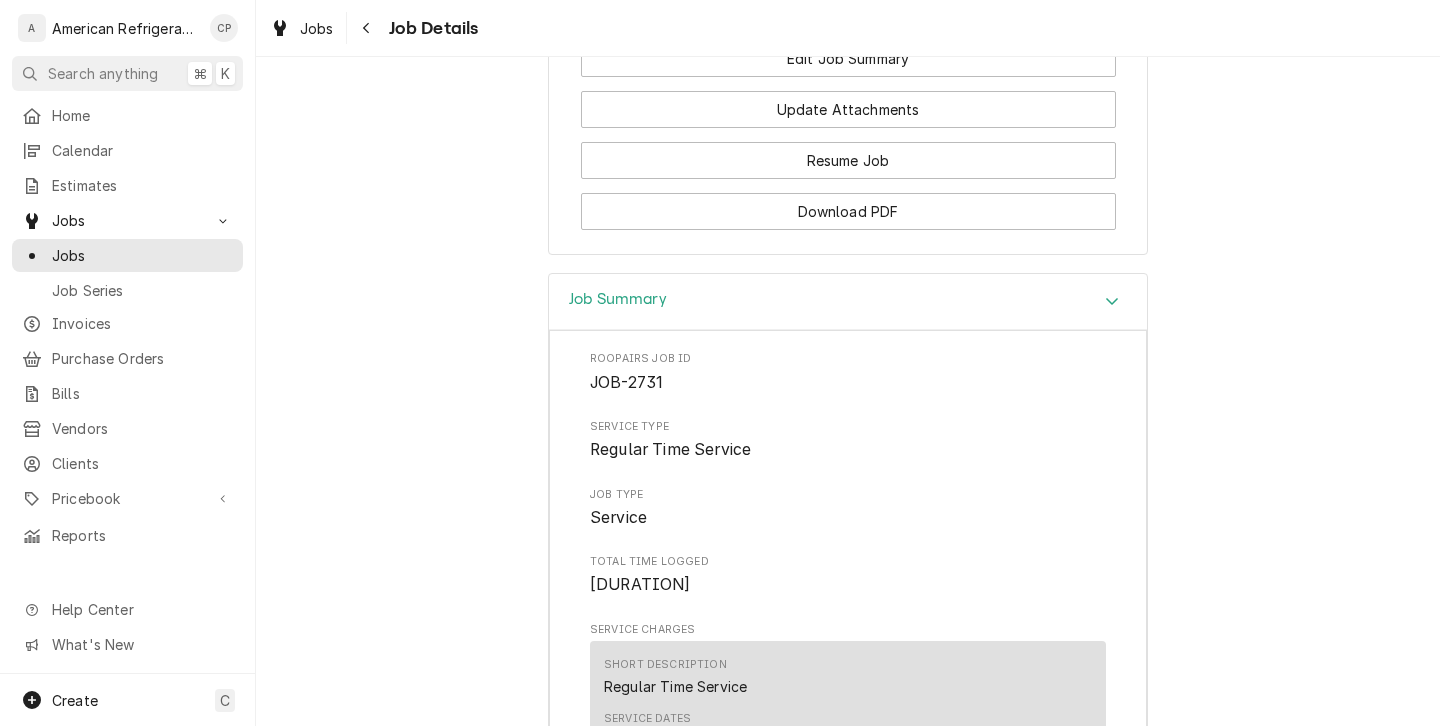 click on "Job Summary" at bounding box center (848, 302) 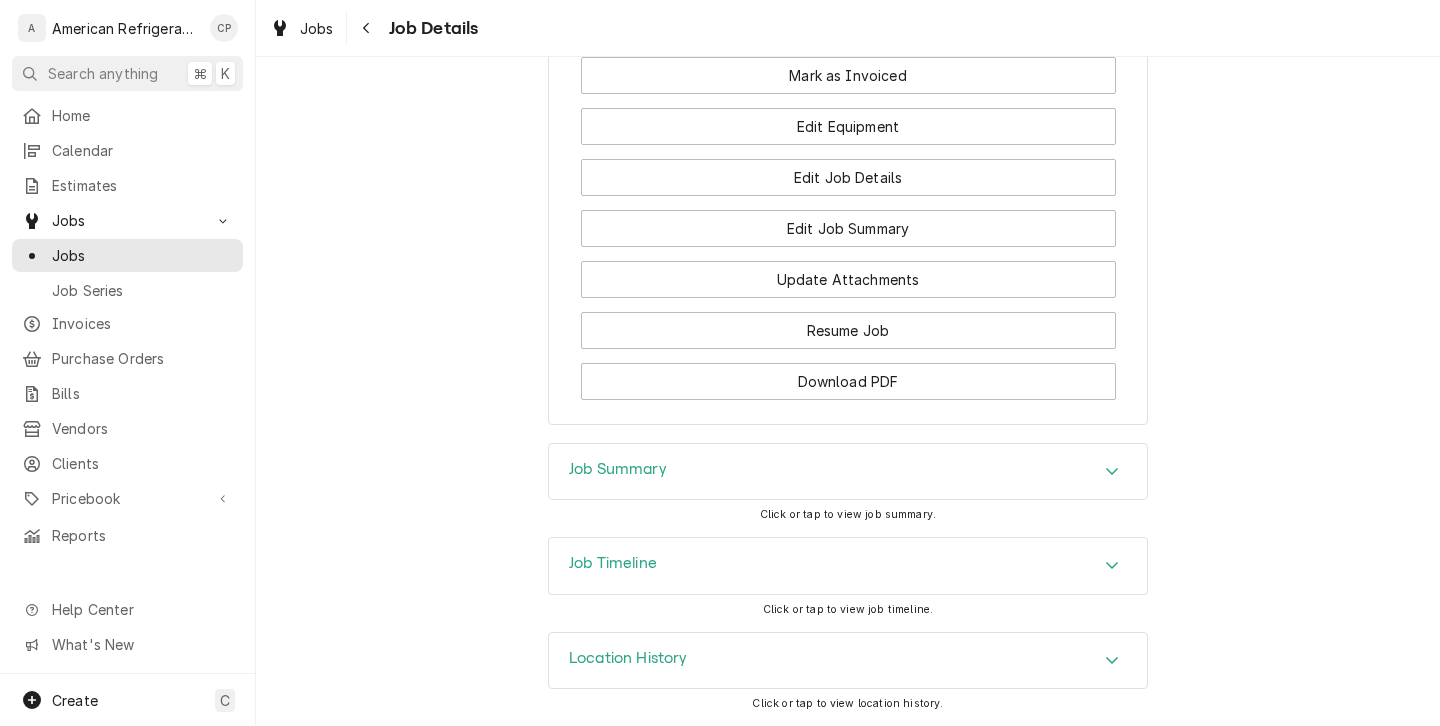 scroll, scrollTop: 1452, scrollLeft: 0, axis: vertical 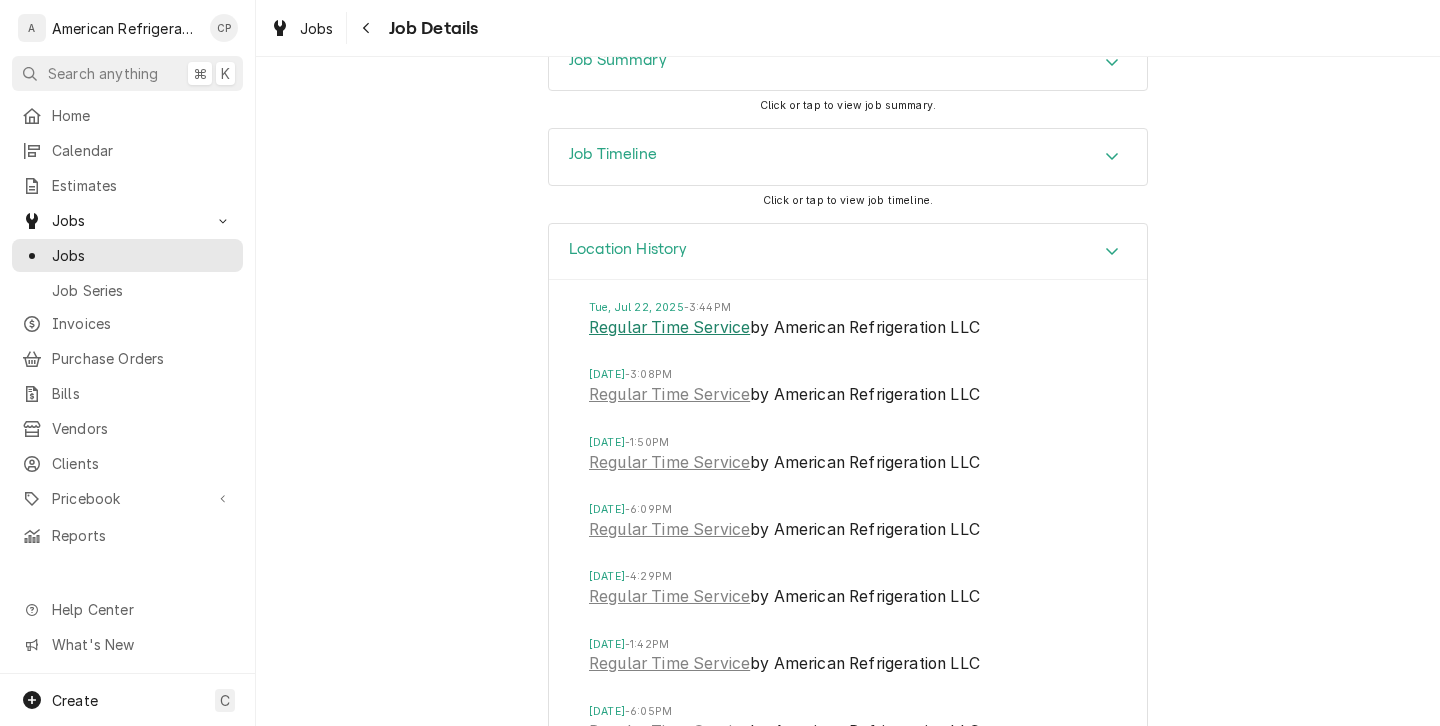 click on "Regular Time Service" at bounding box center (669, 328) 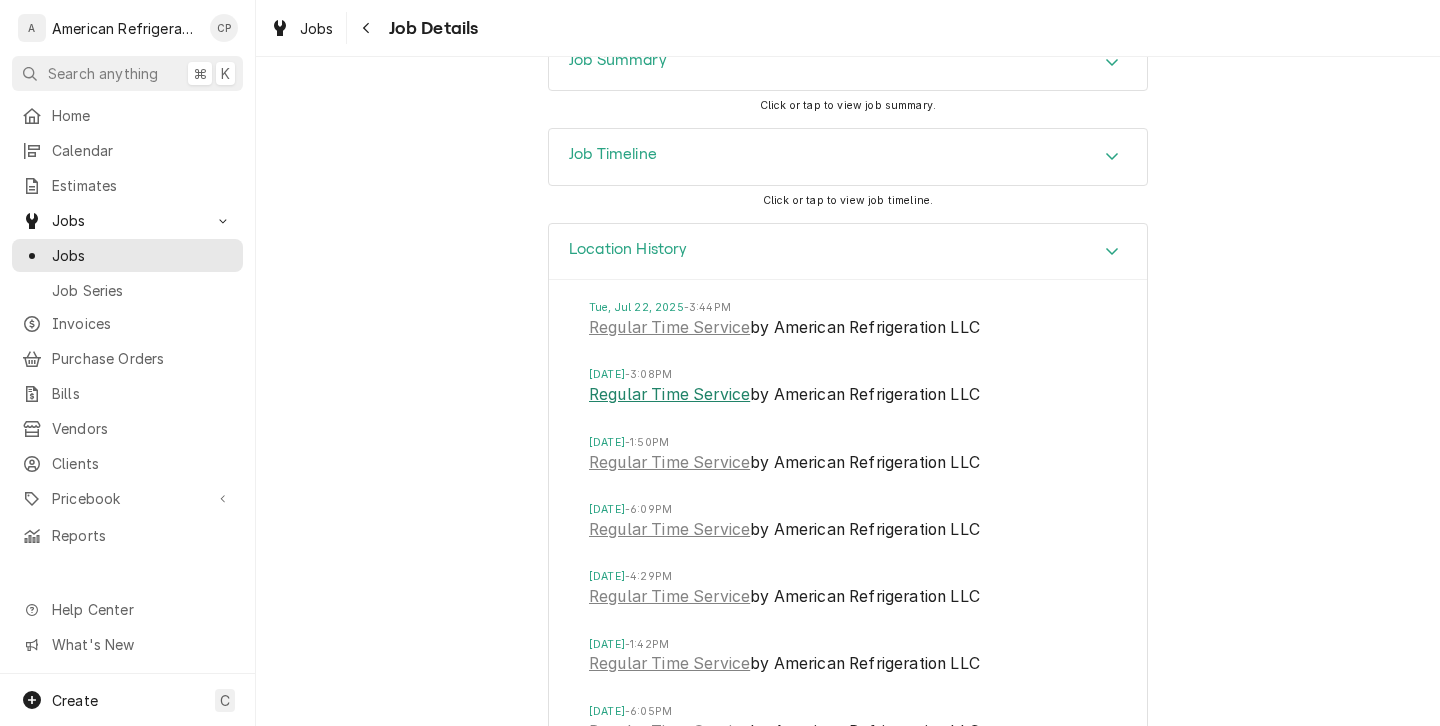 click on "Regular Time Service" at bounding box center [669, 395] 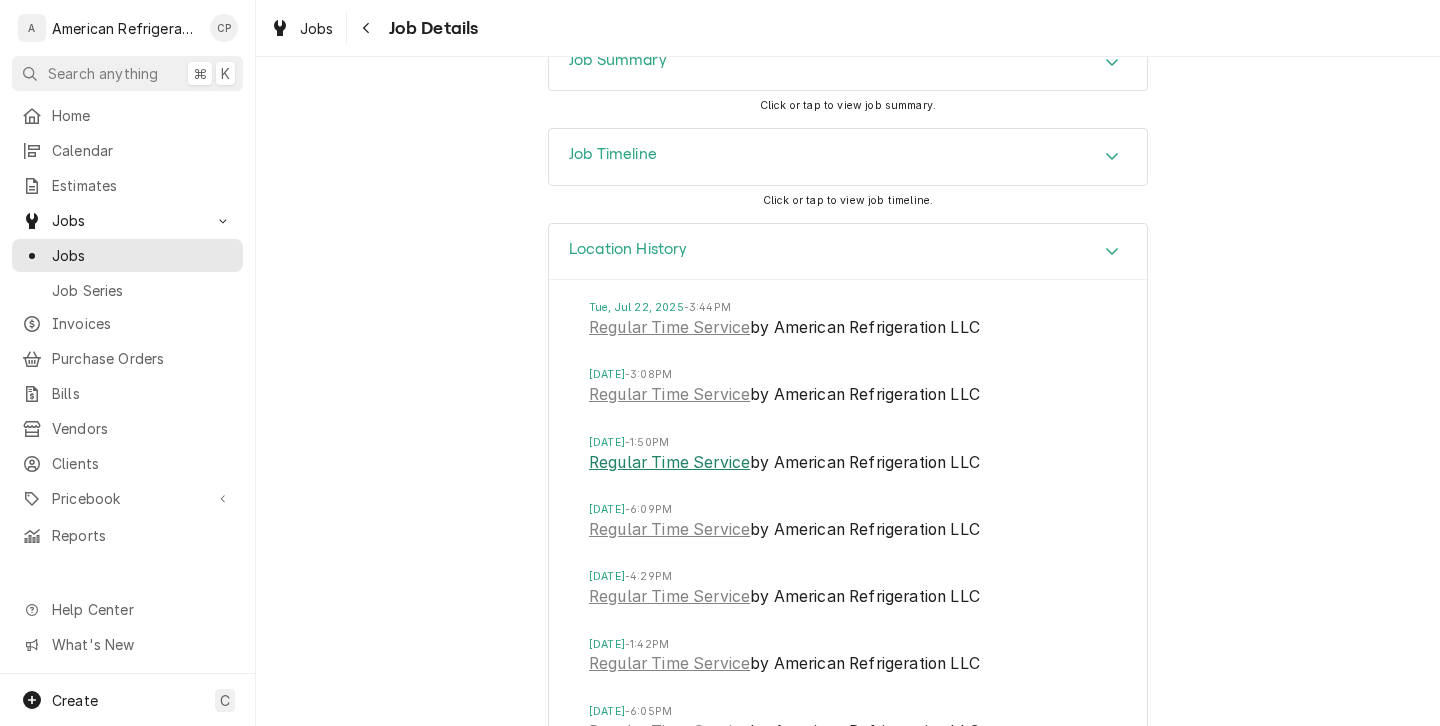 click on "Regular Time Service" at bounding box center [669, 463] 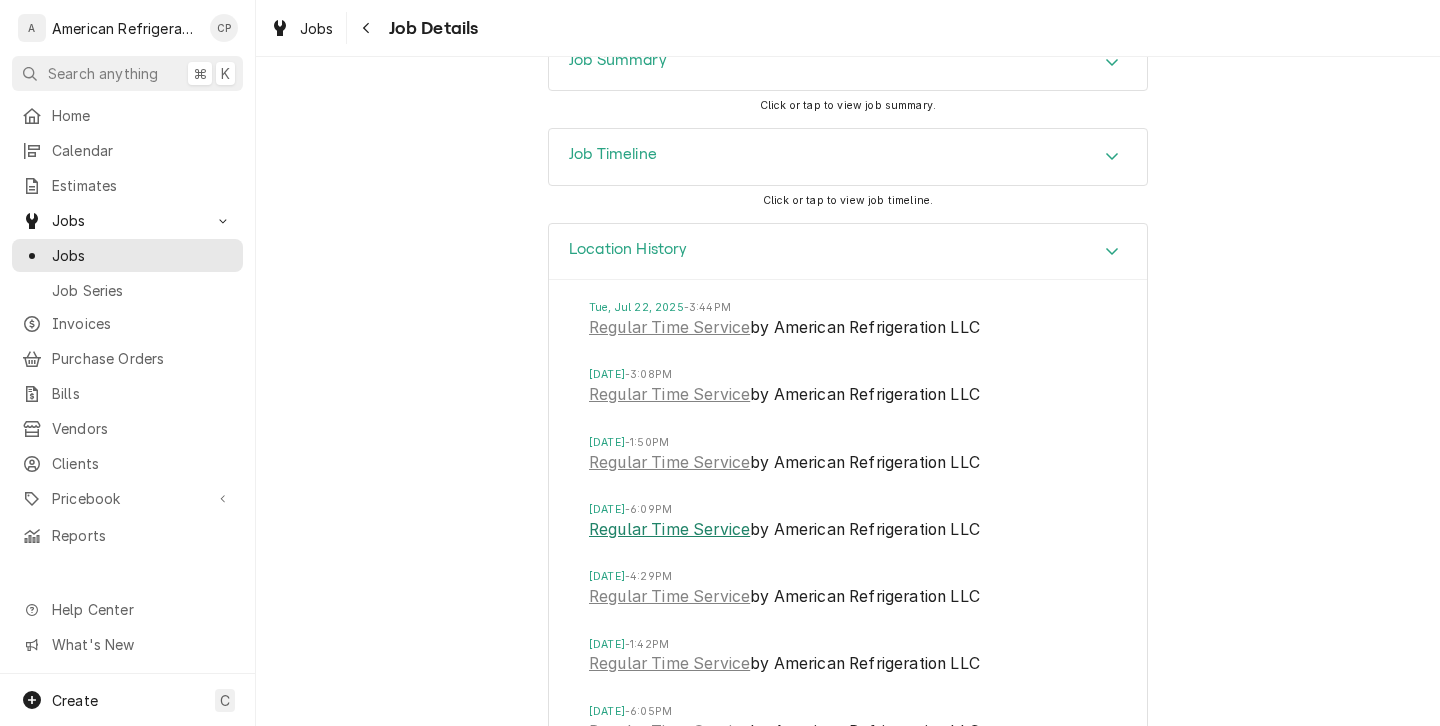 click on "Regular Time Service" at bounding box center [669, 530] 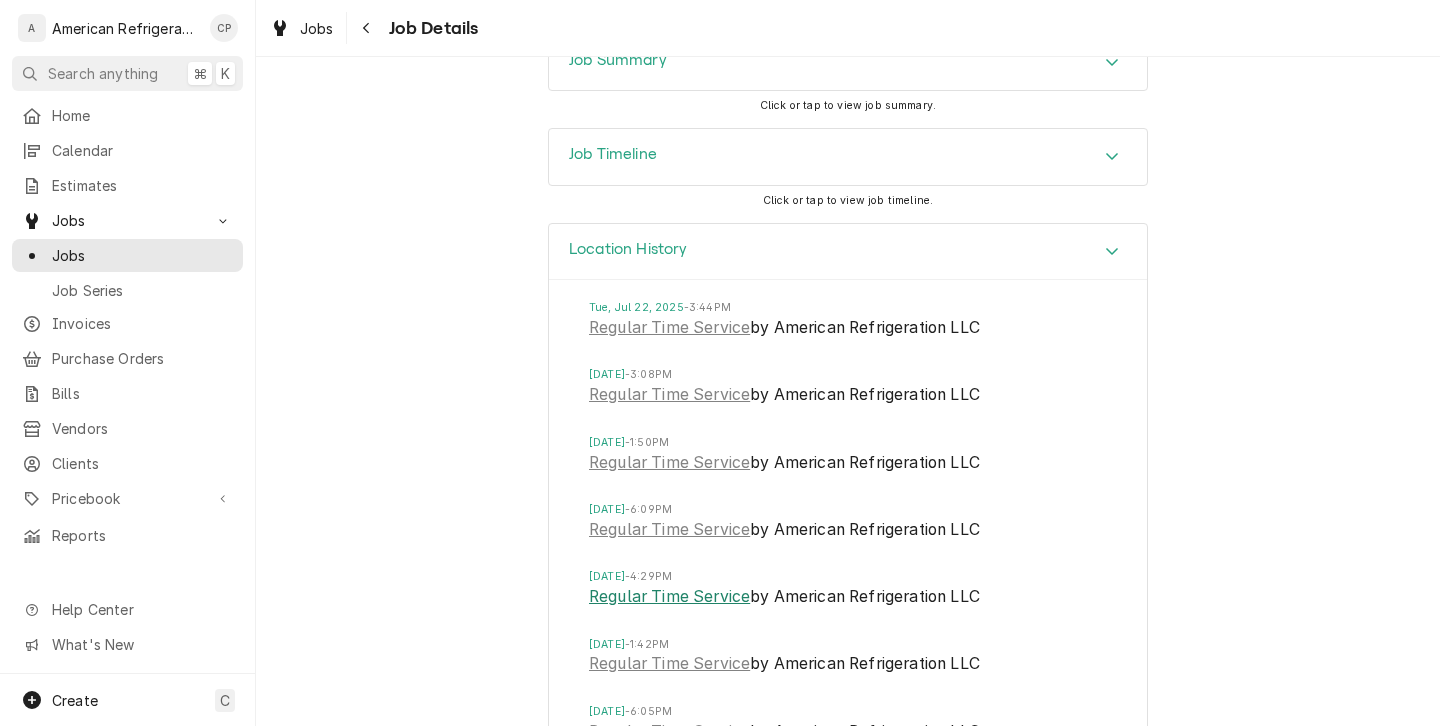 click on "Regular Time Service" at bounding box center [669, 597] 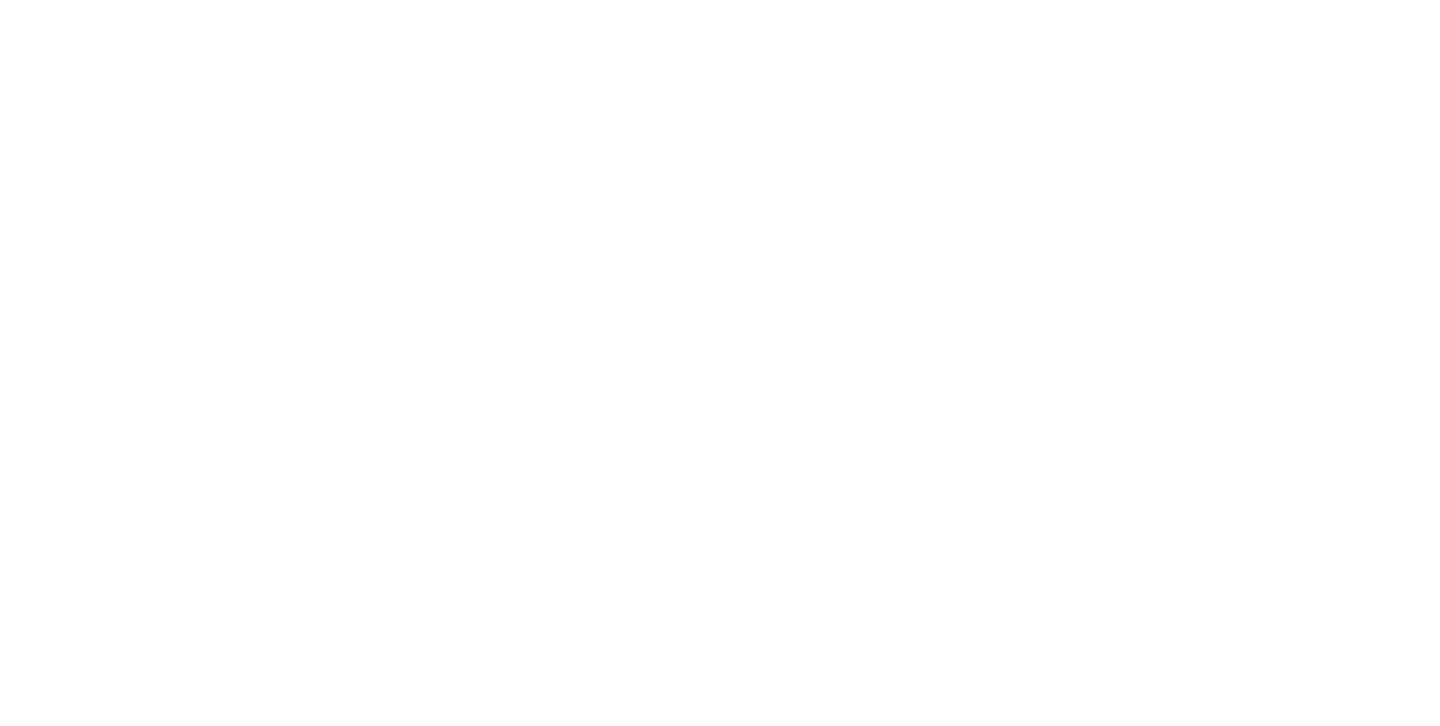 scroll, scrollTop: 0, scrollLeft: 0, axis: both 